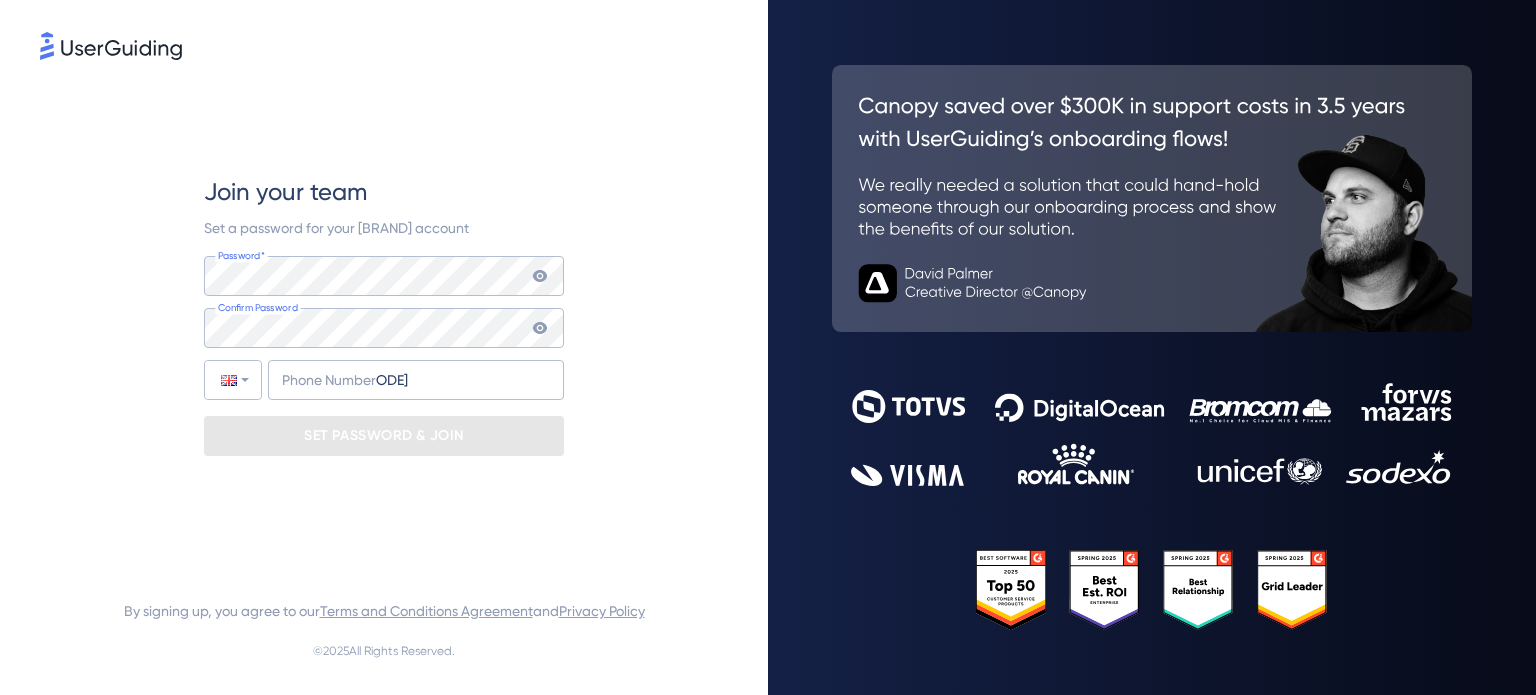 scroll, scrollTop: 0, scrollLeft: 0, axis: both 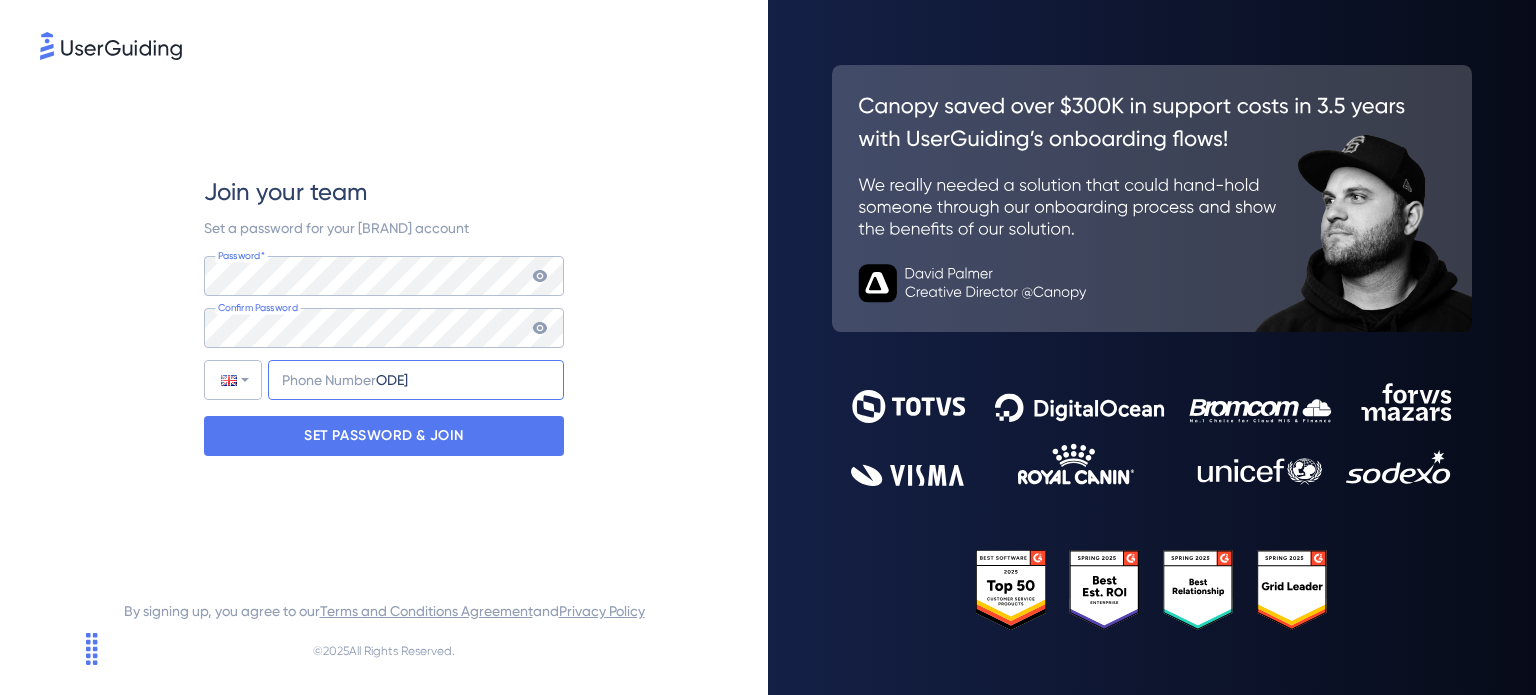 click on "+[COUNTRY CODE]" at bounding box center [416, 380] 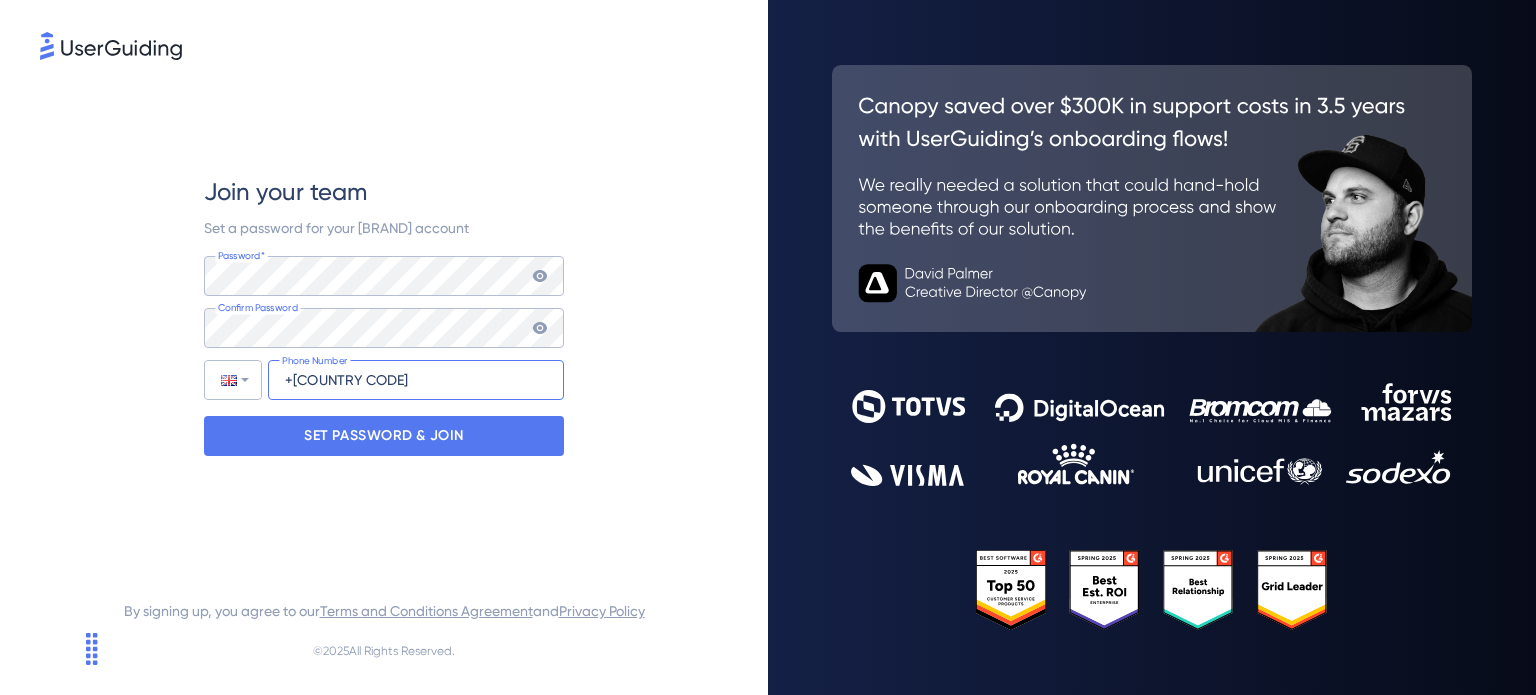 type on "[PHONE]" 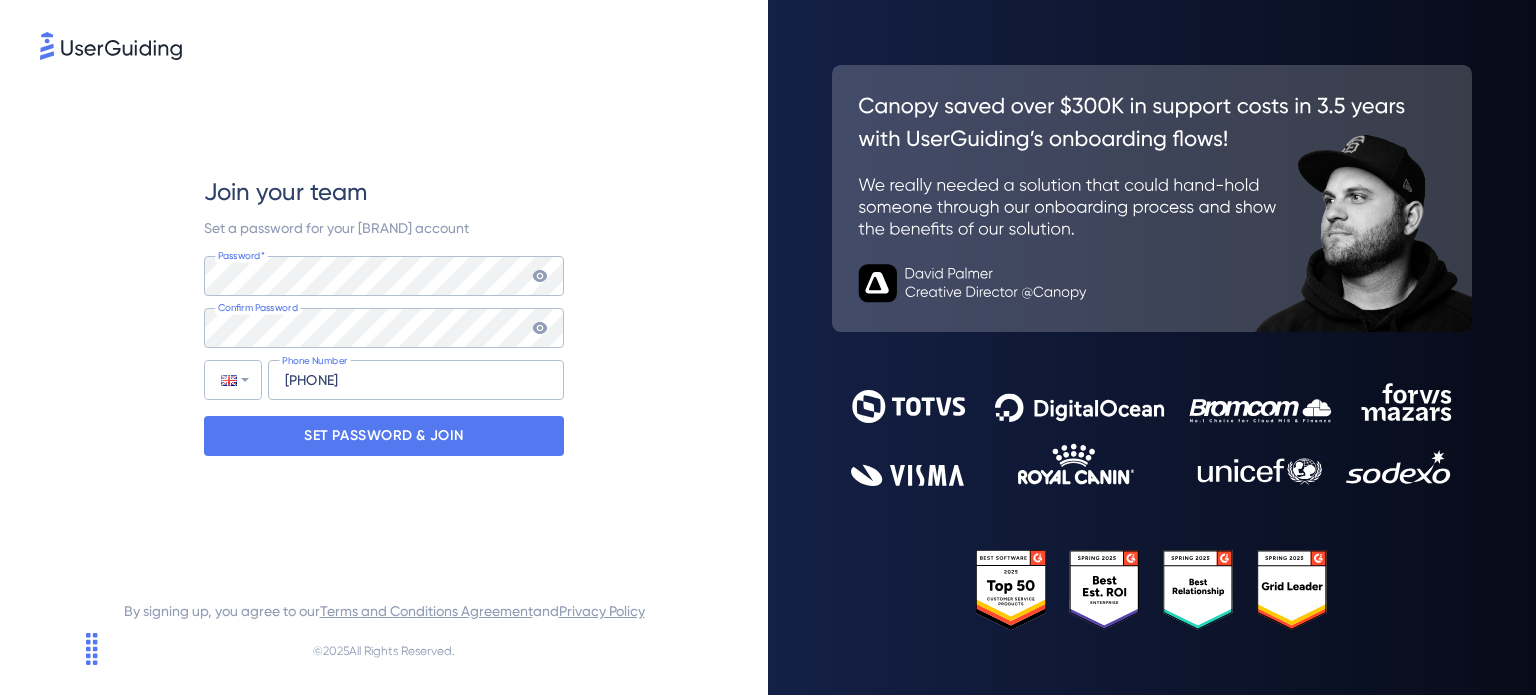 click 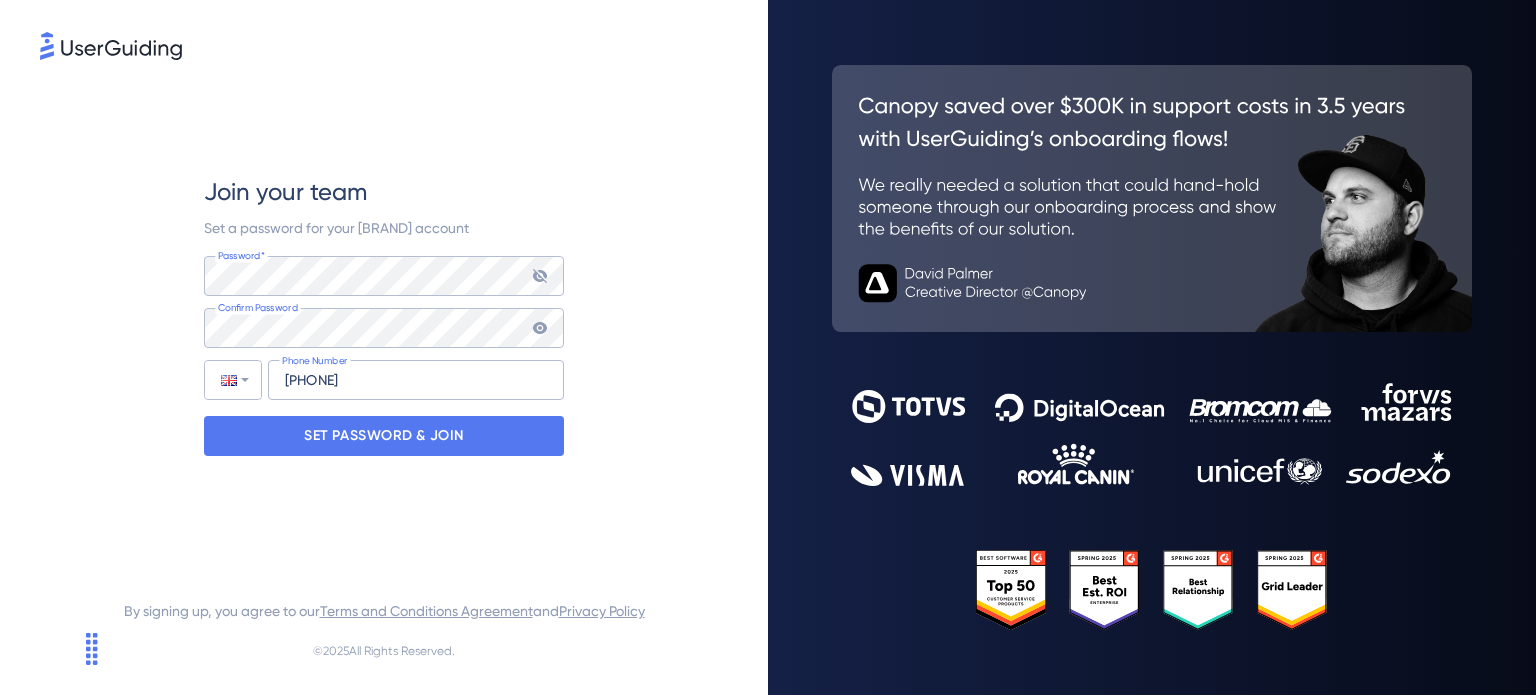click 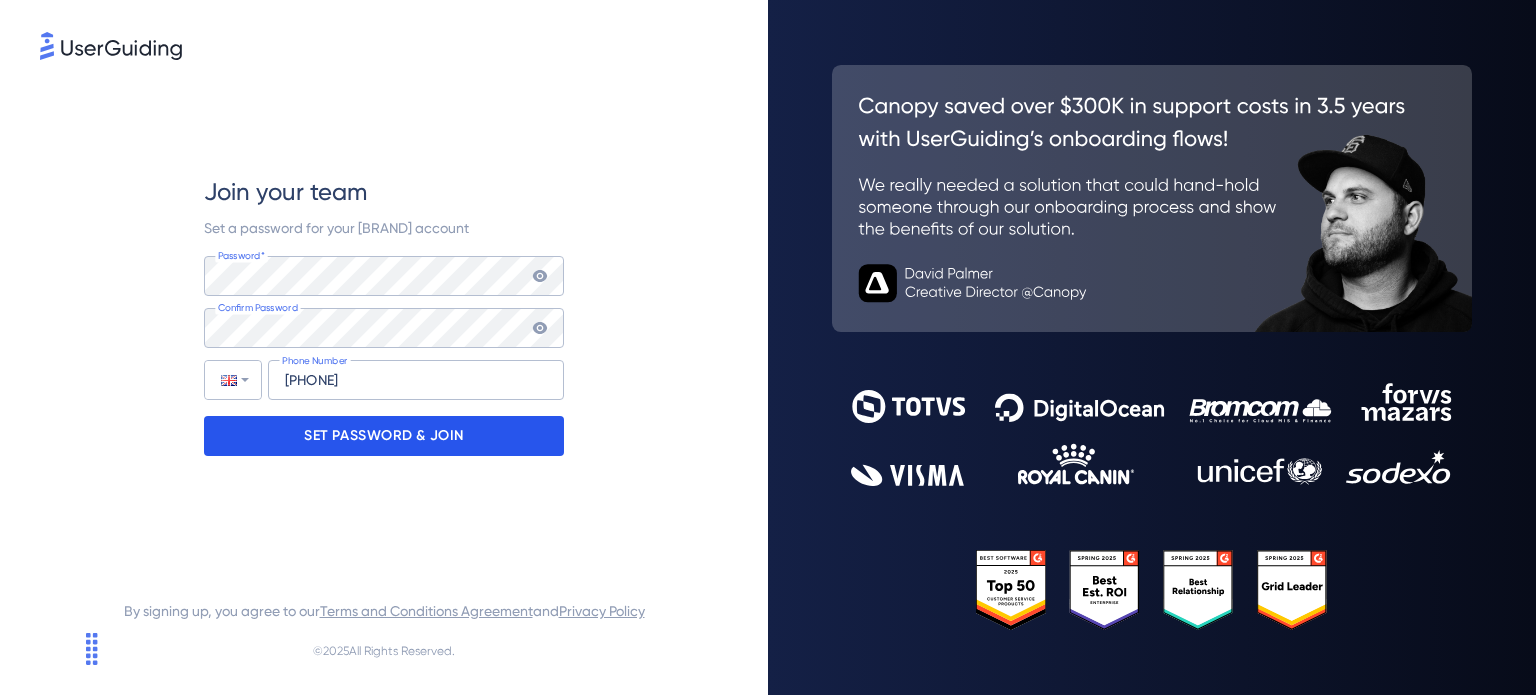 click on "SET PASSWORD & JOIN" at bounding box center (384, 436) 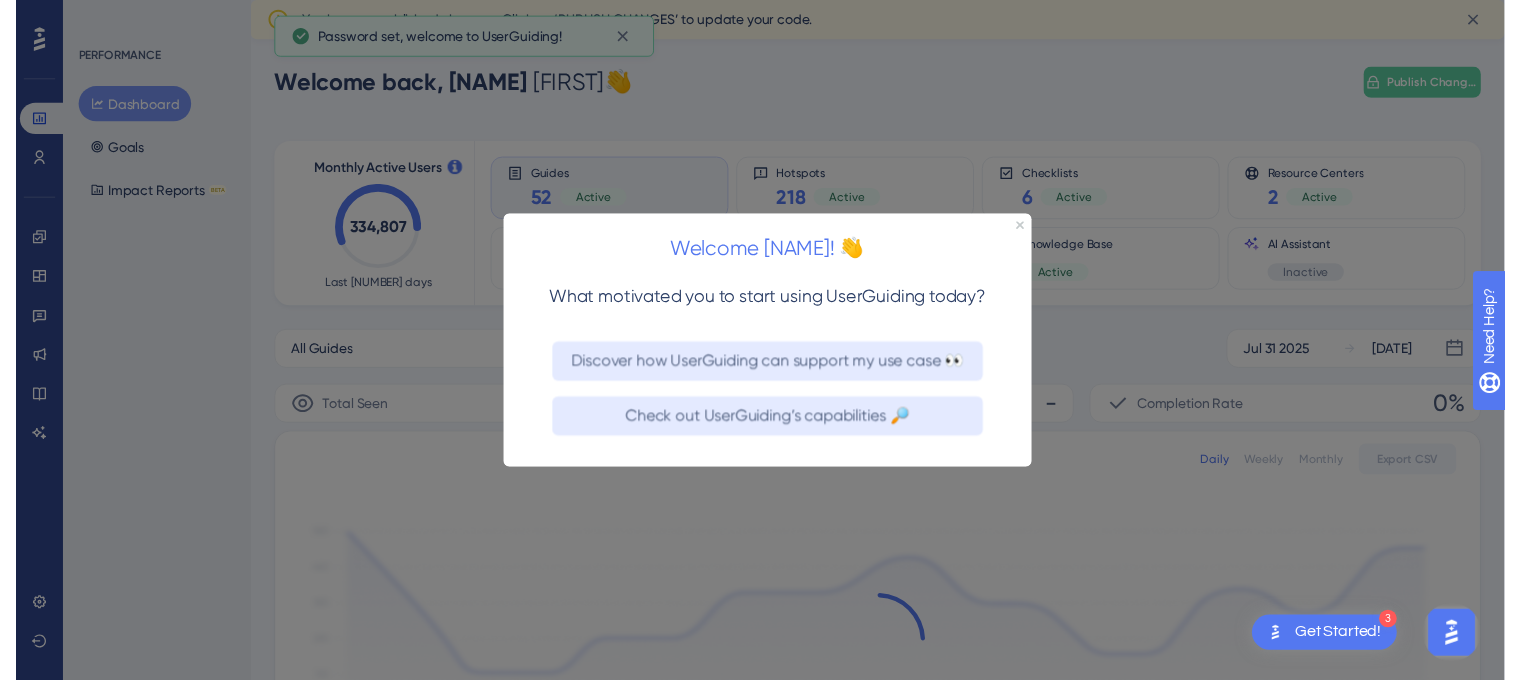 scroll, scrollTop: 0, scrollLeft: 0, axis: both 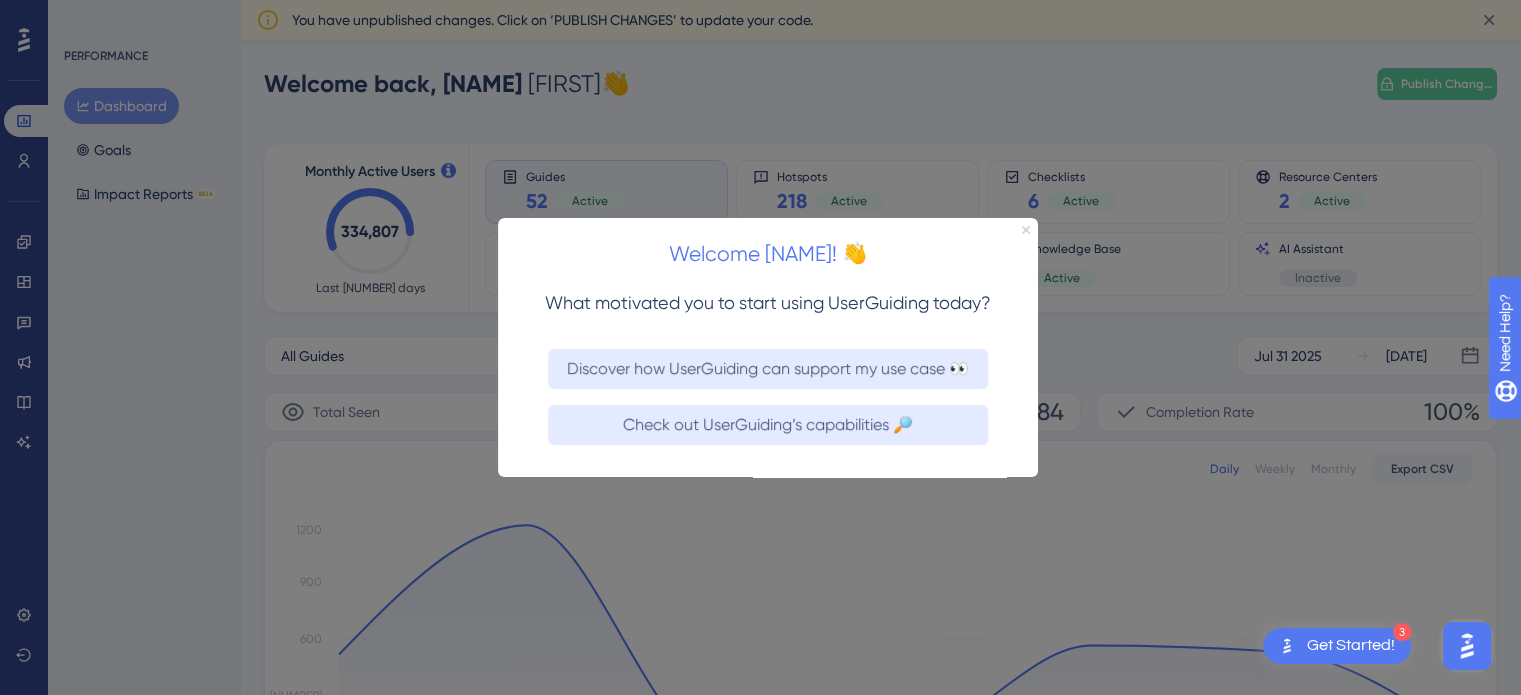 click 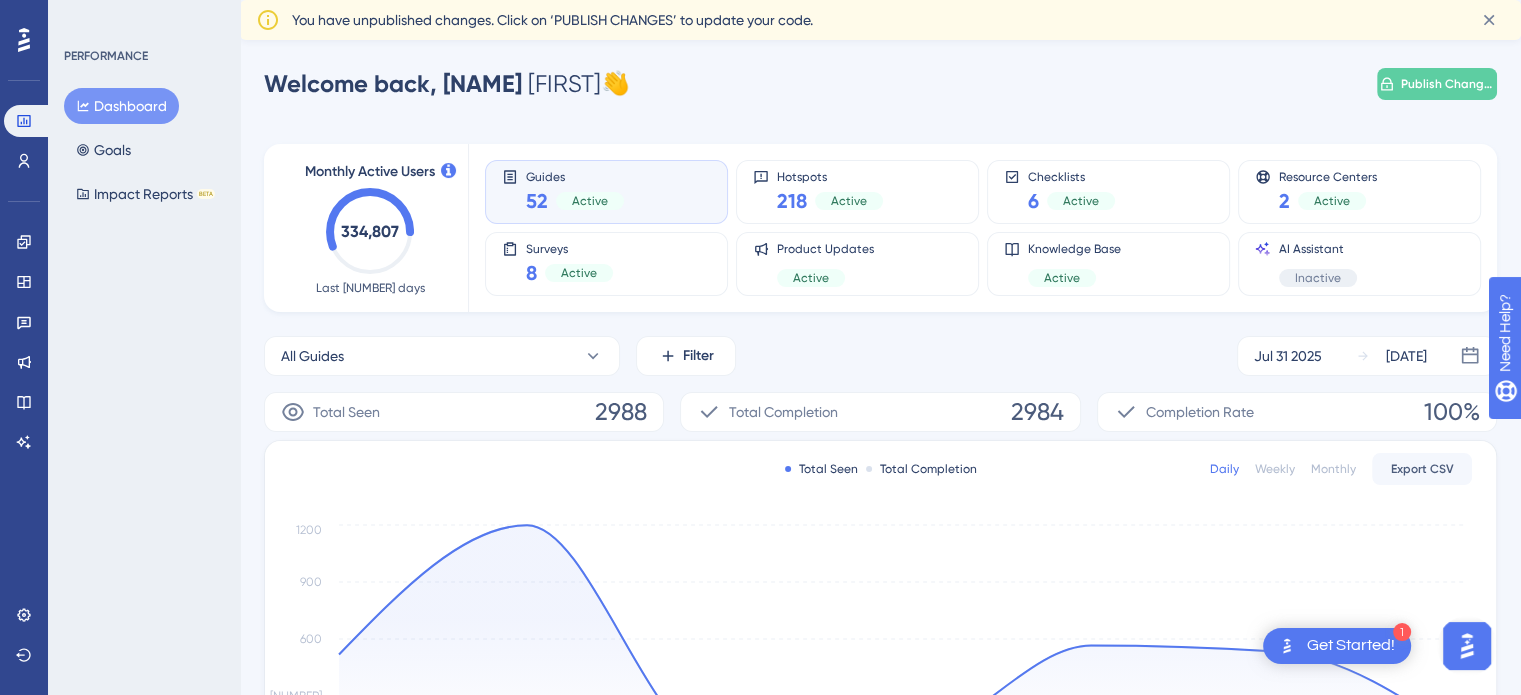 click 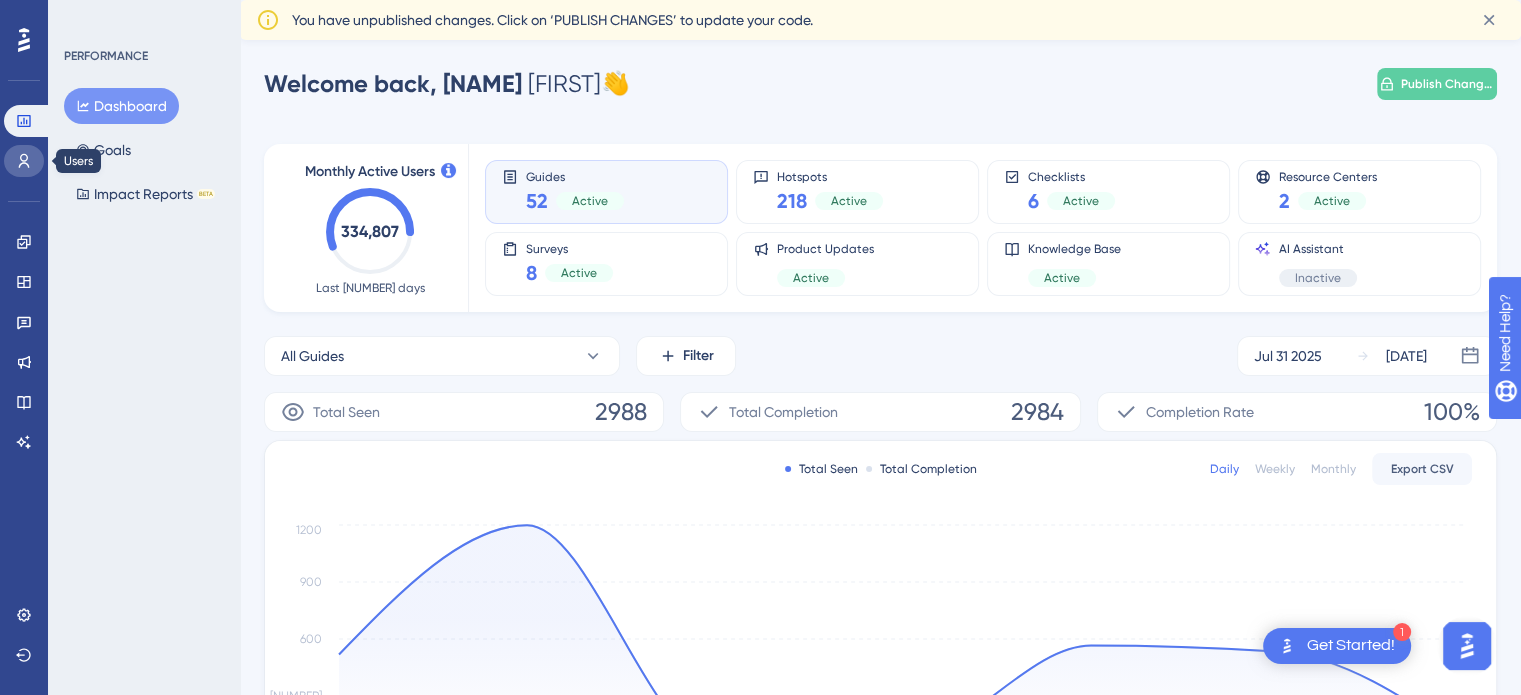 click 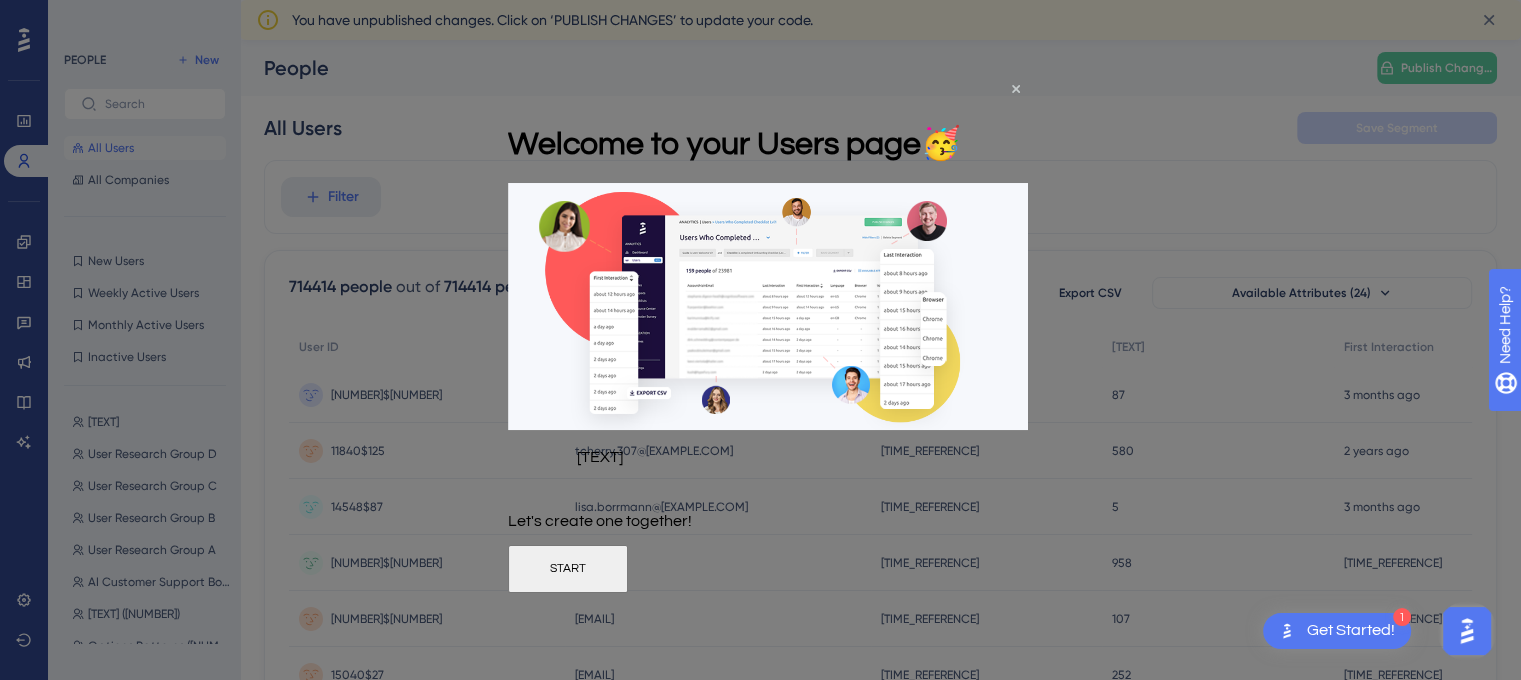 scroll, scrollTop: 0, scrollLeft: 0, axis: both 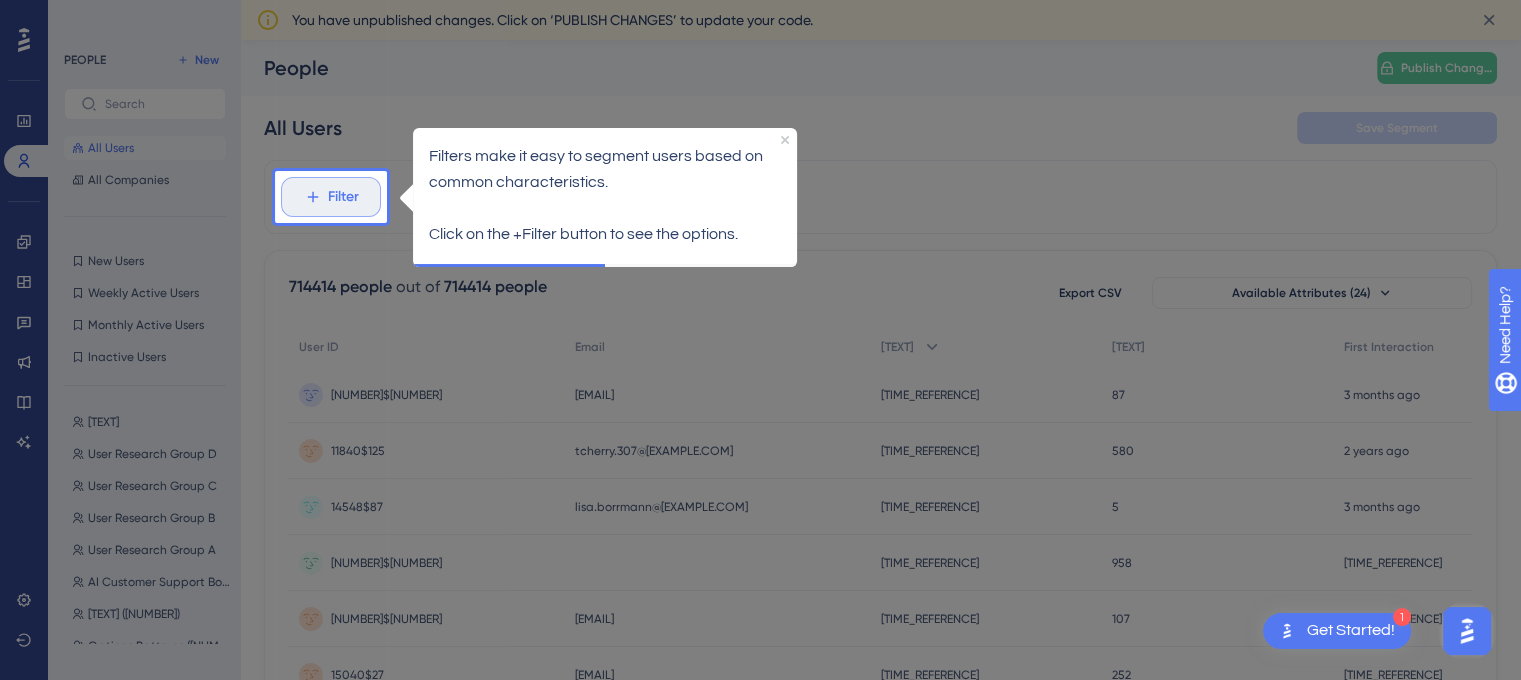 click on "Filter" at bounding box center (343, 197) 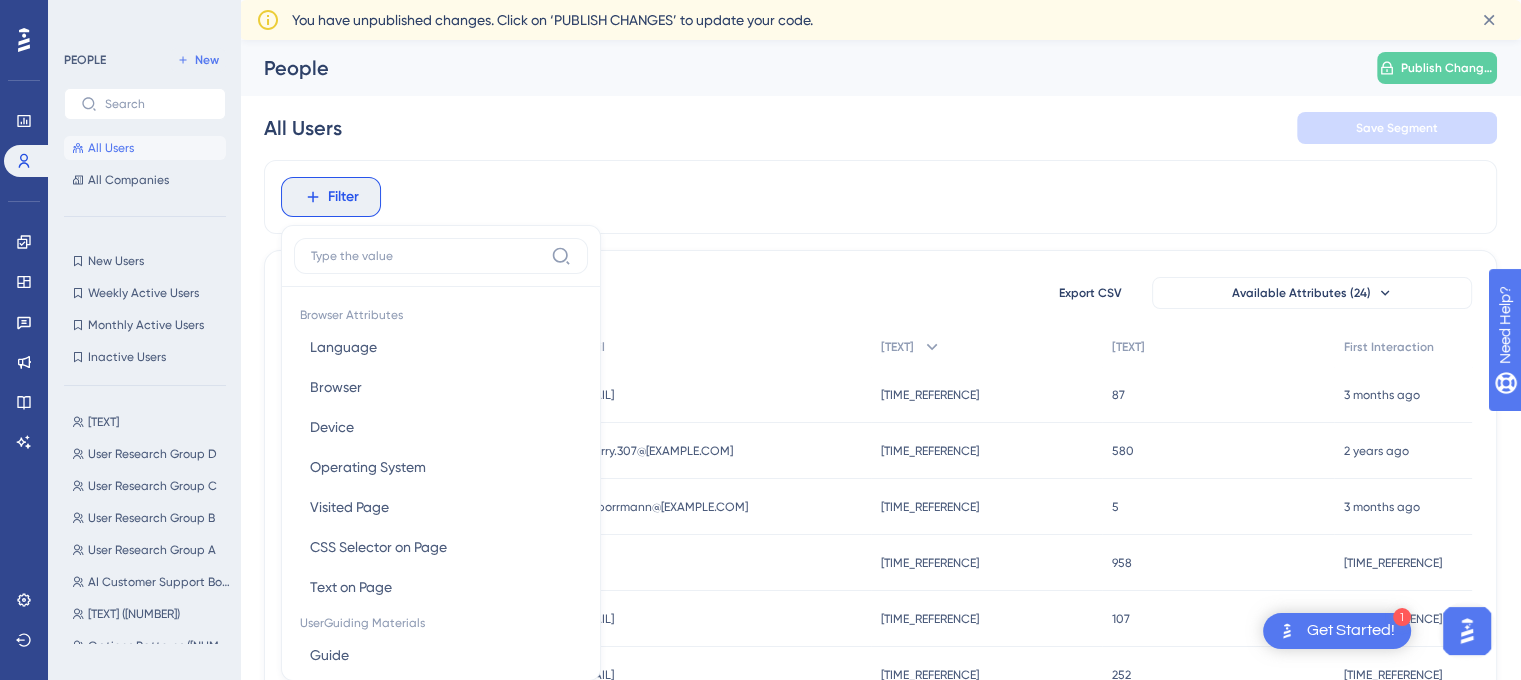 scroll, scrollTop: 112, scrollLeft: 0, axis: vertical 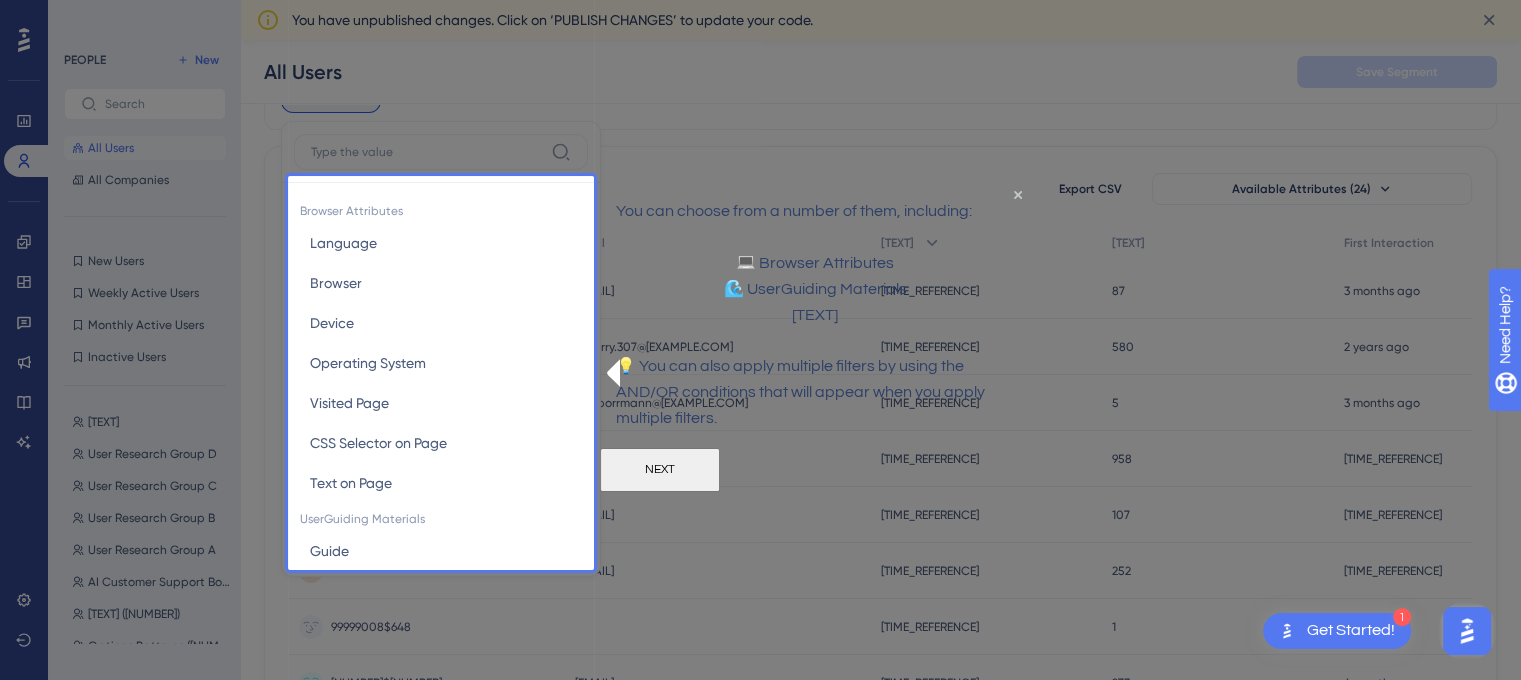 click on "NEXT" at bounding box center (660, 469) 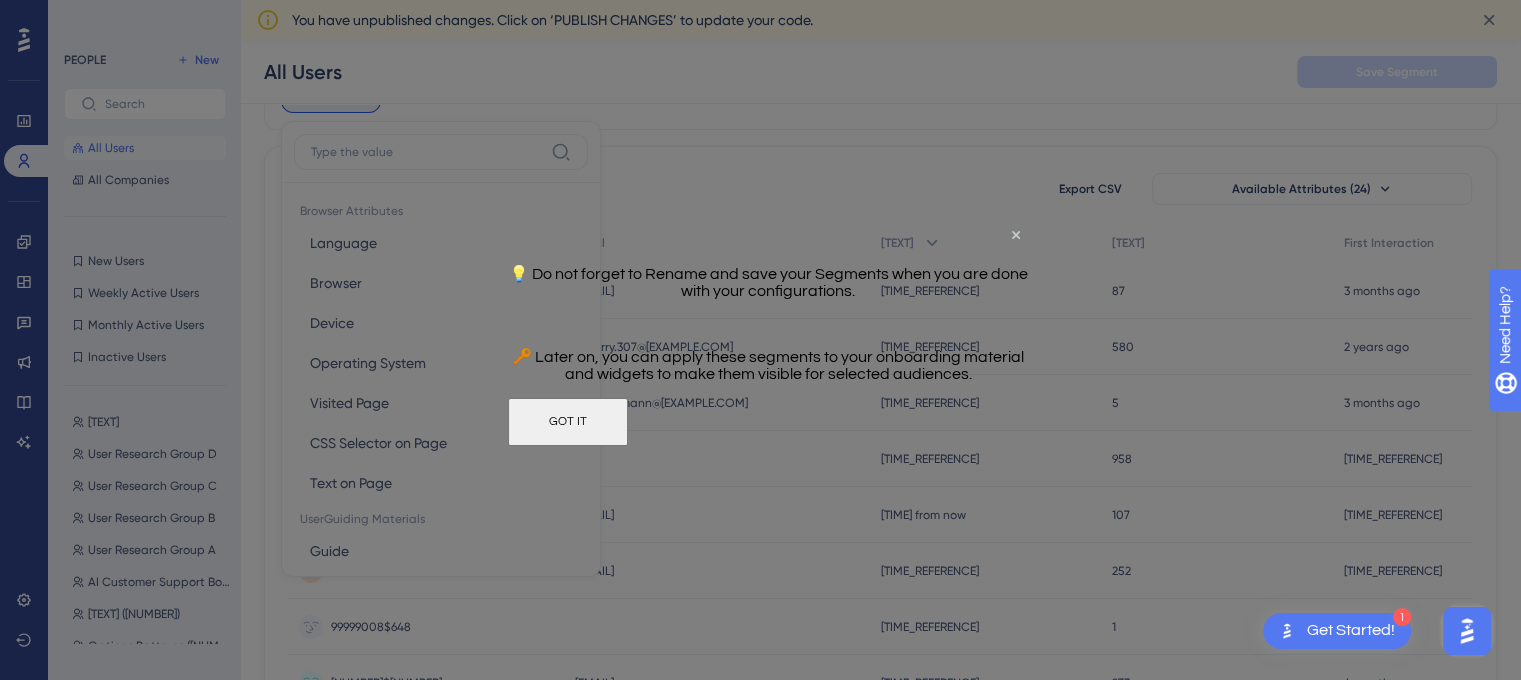 click on "GOT IT" at bounding box center (568, 422) 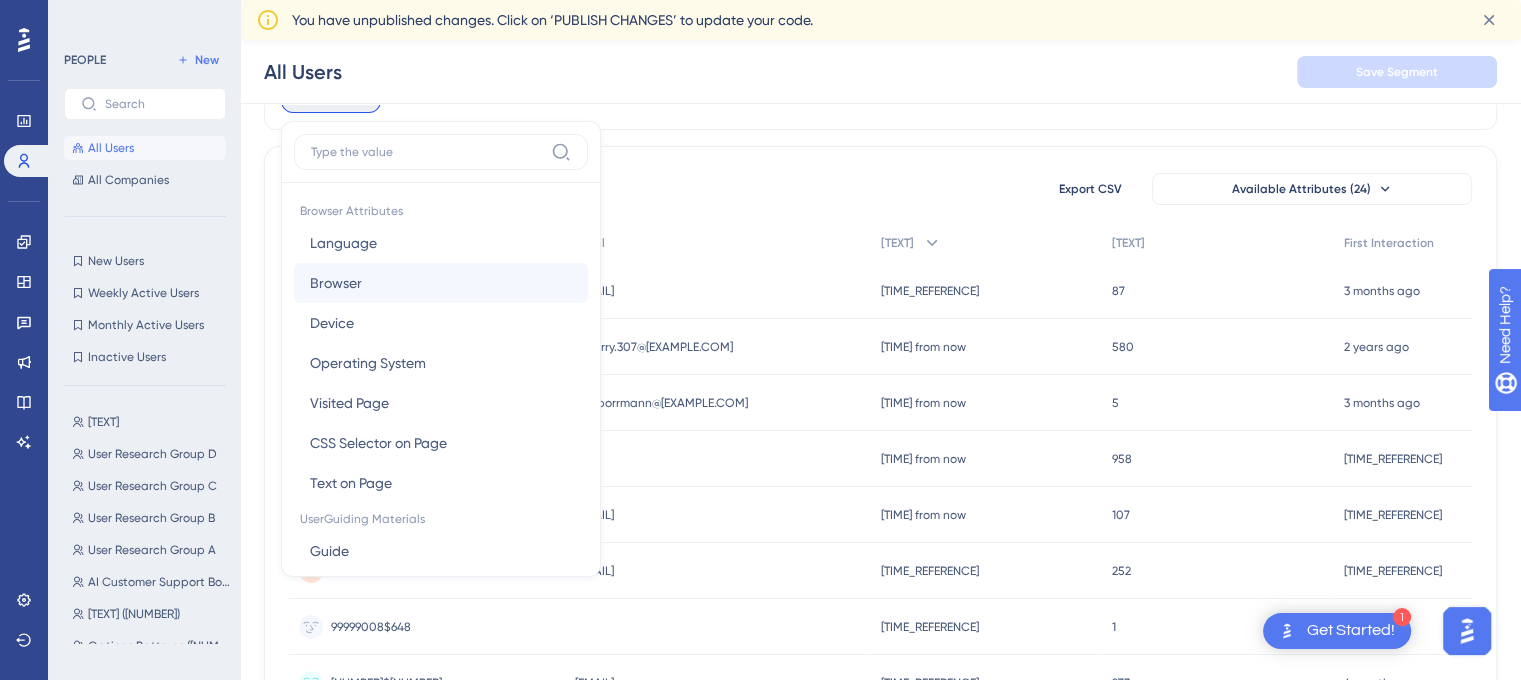 scroll, scrollTop: 0, scrollLeft: 0, axis: both 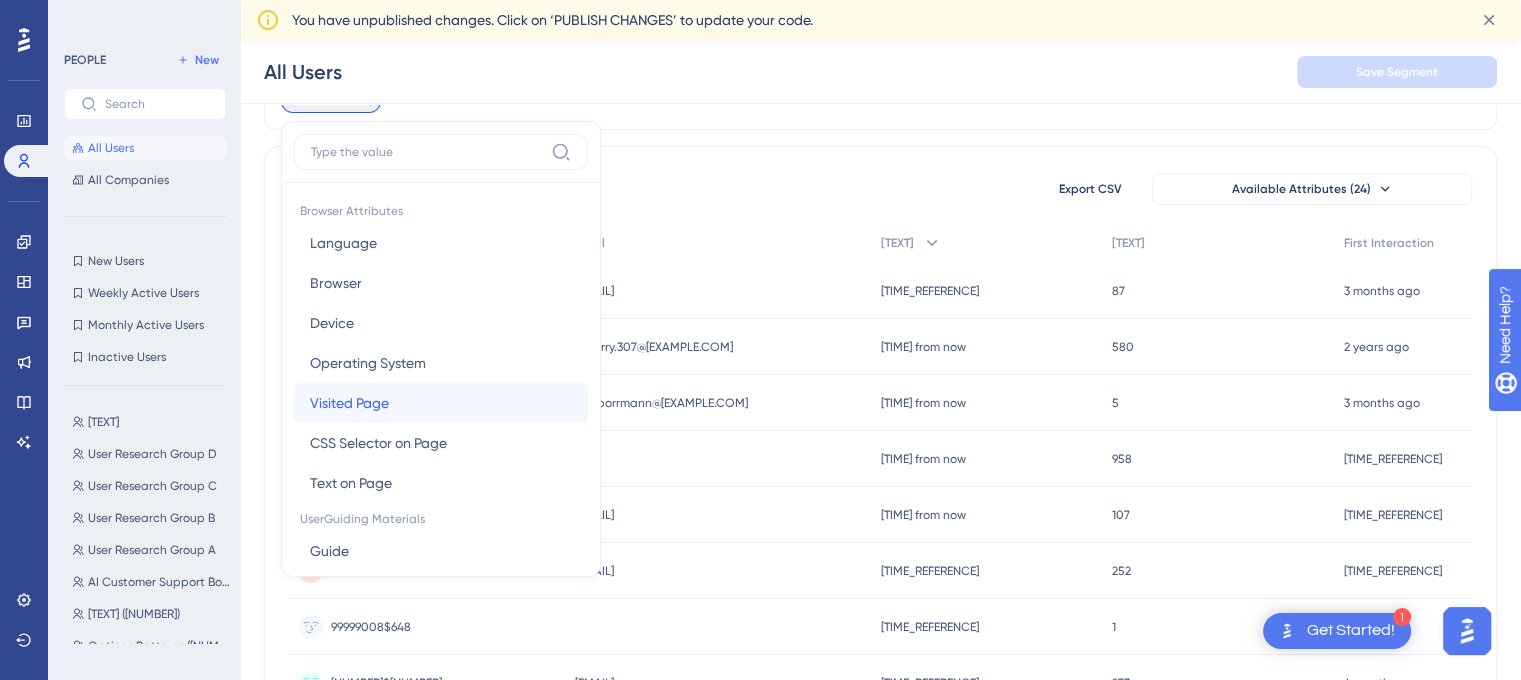 click on "Visited Page" at bounding box center (349, 403) 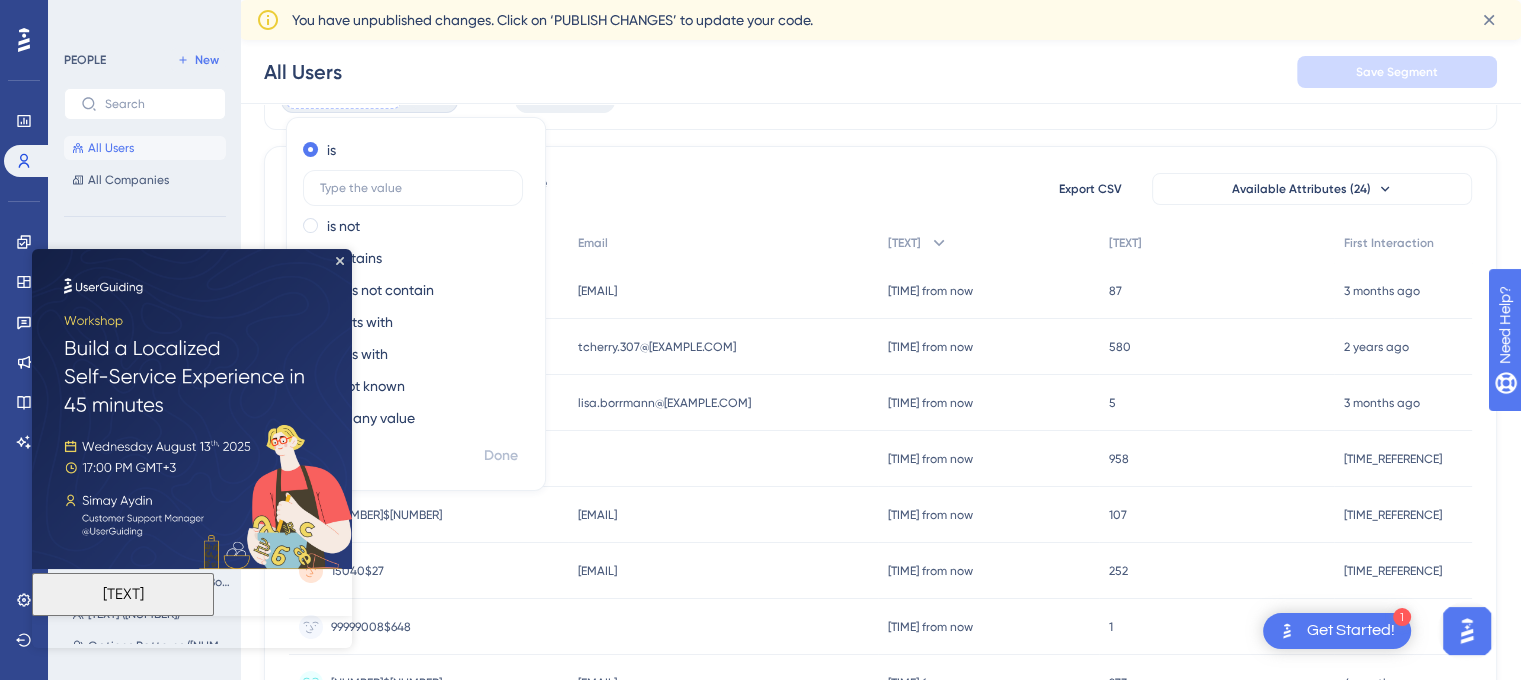 click at bounding box center [192, 409] 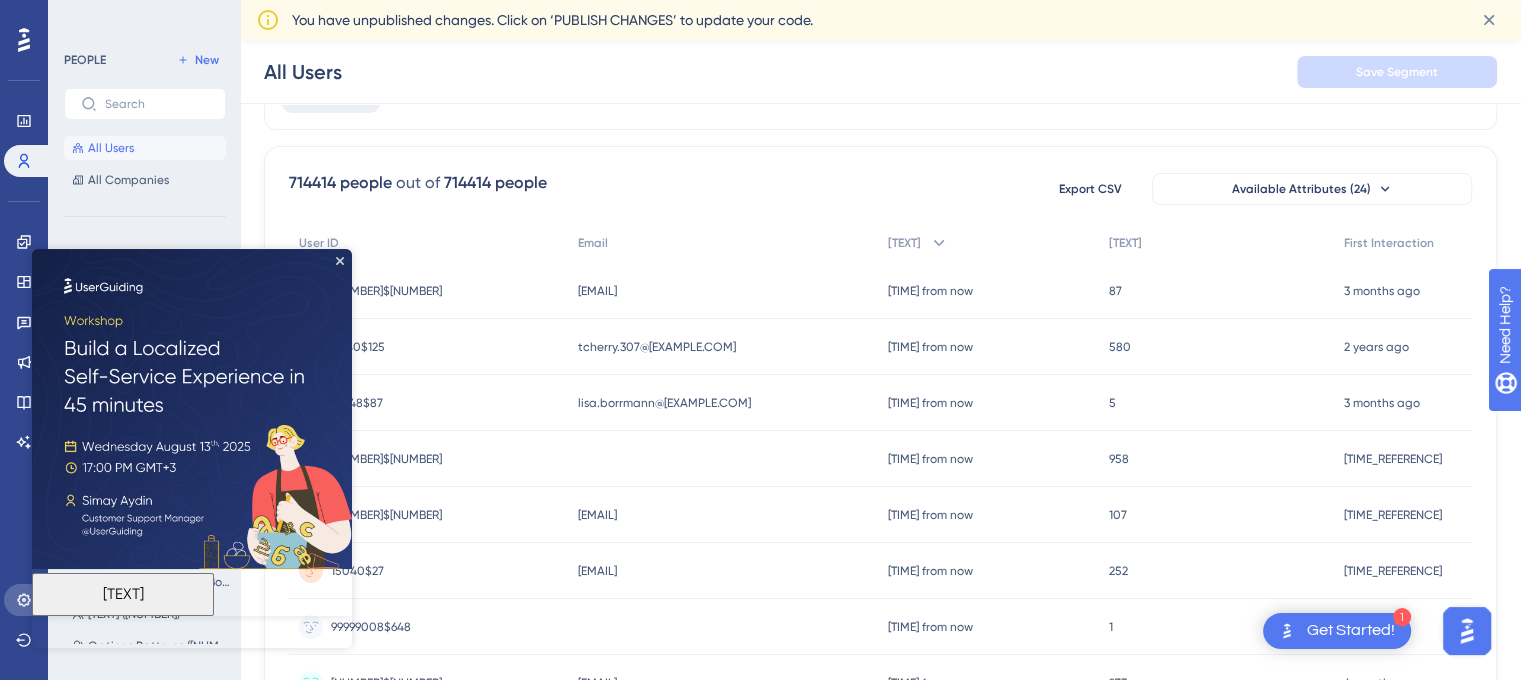 click 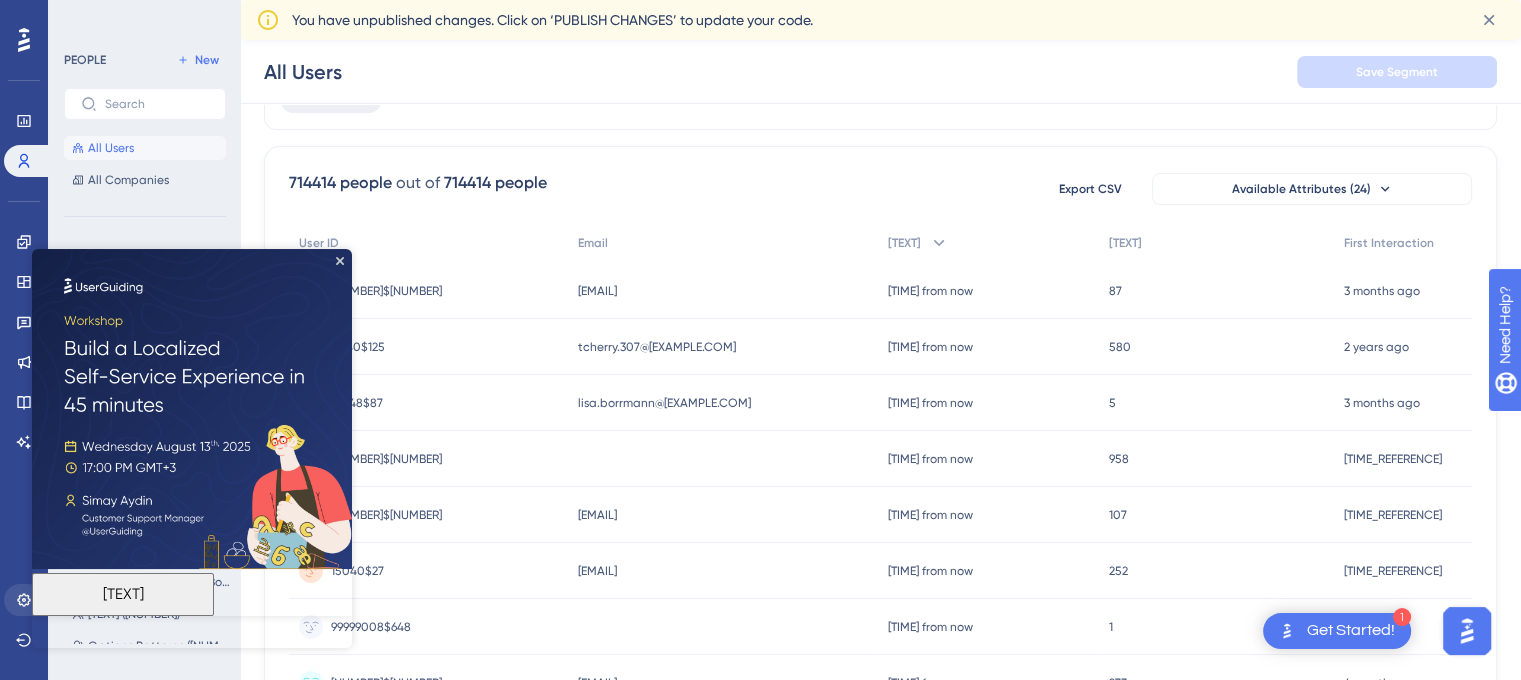 scroll, scrollTop: 0, scrollLeft: 0, axis: both 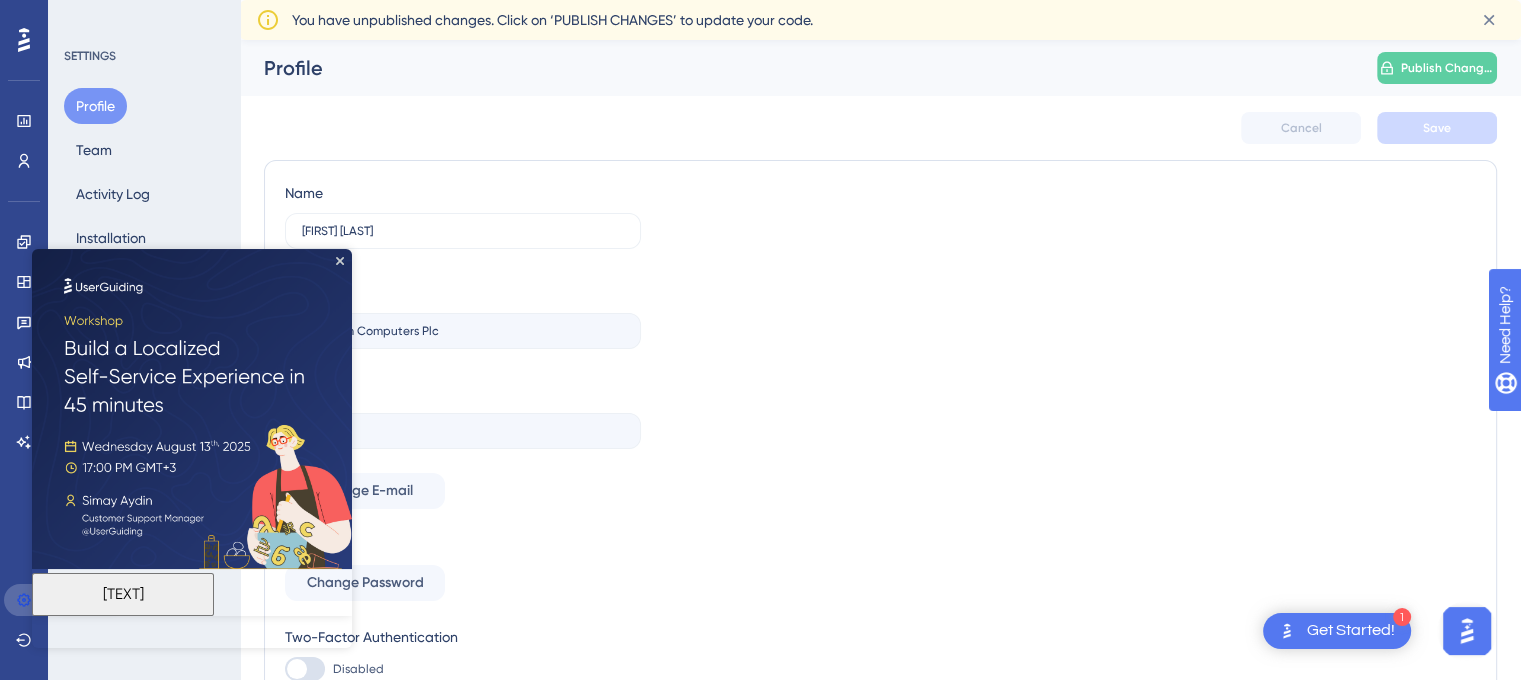 click 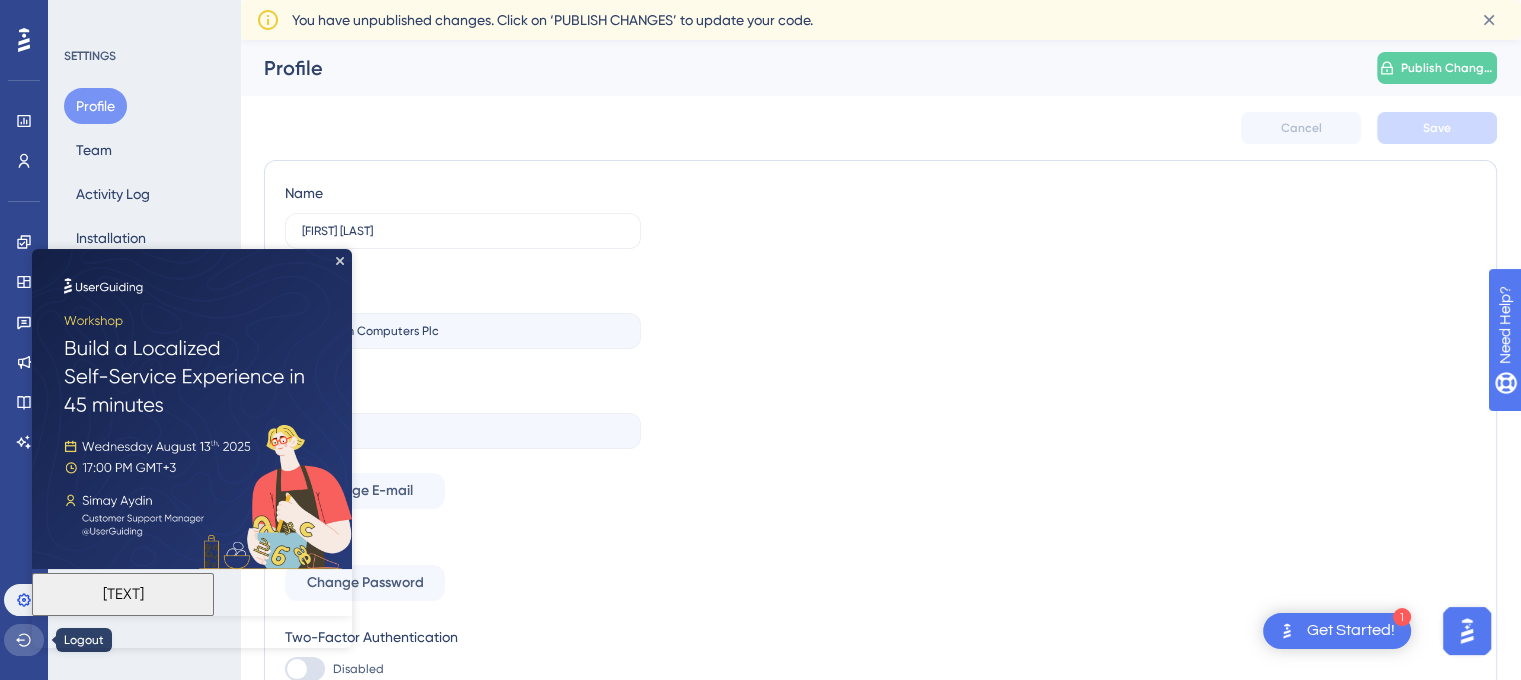 click 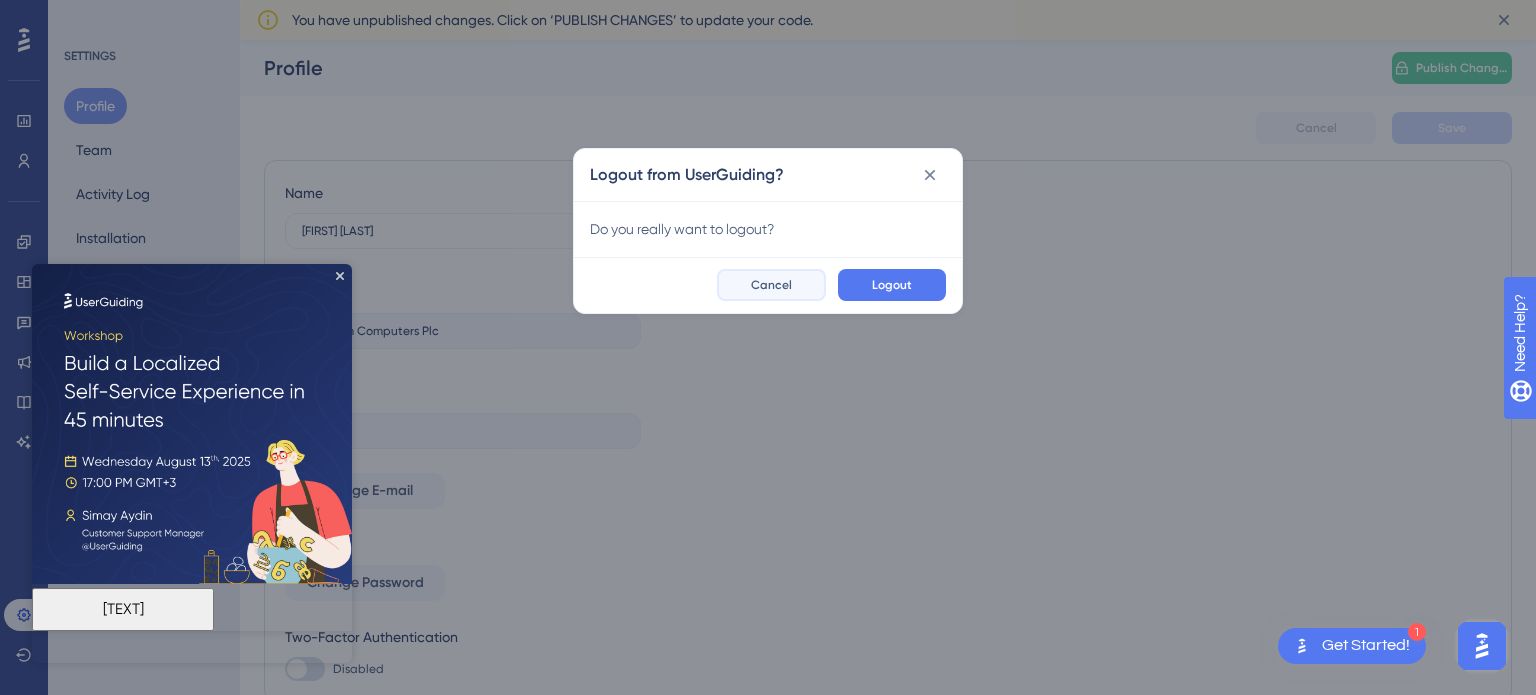 click on "Cancel" at bounding box center (771, 285) 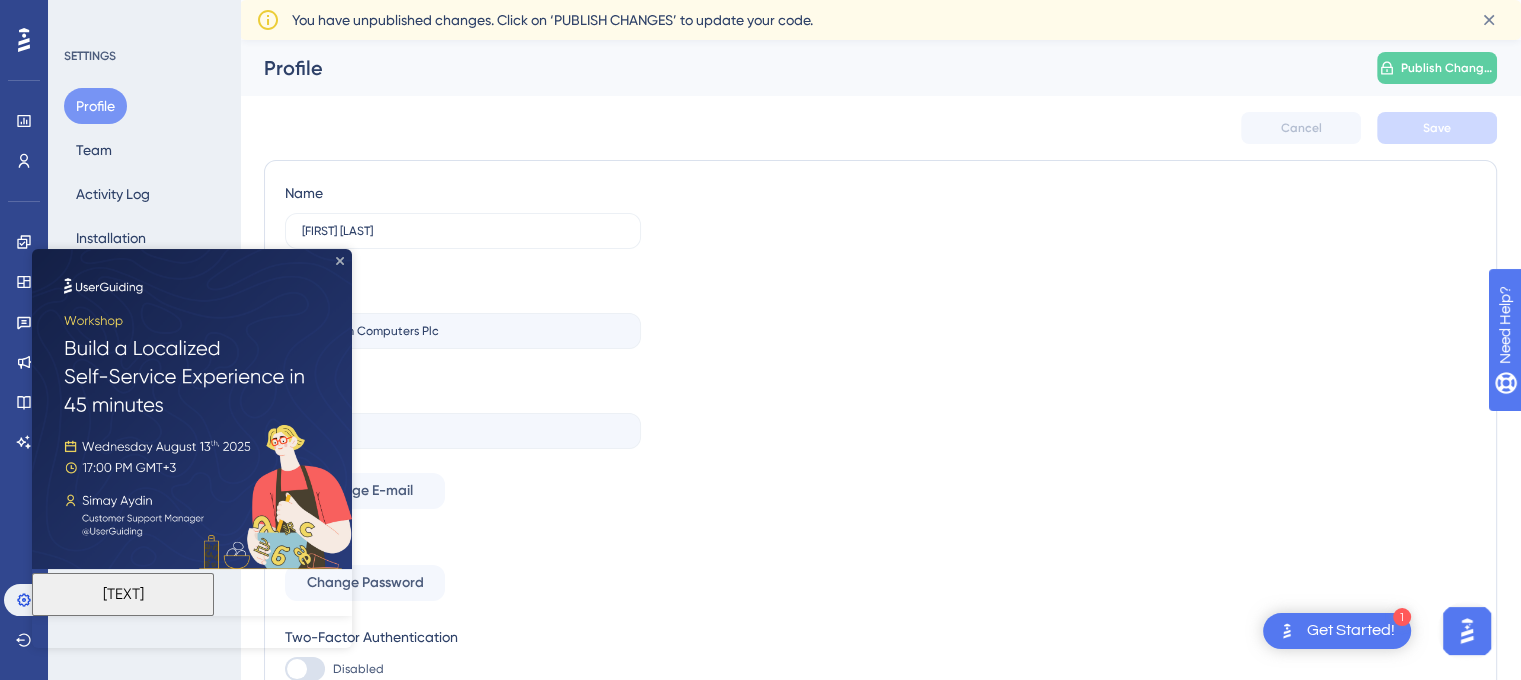 click 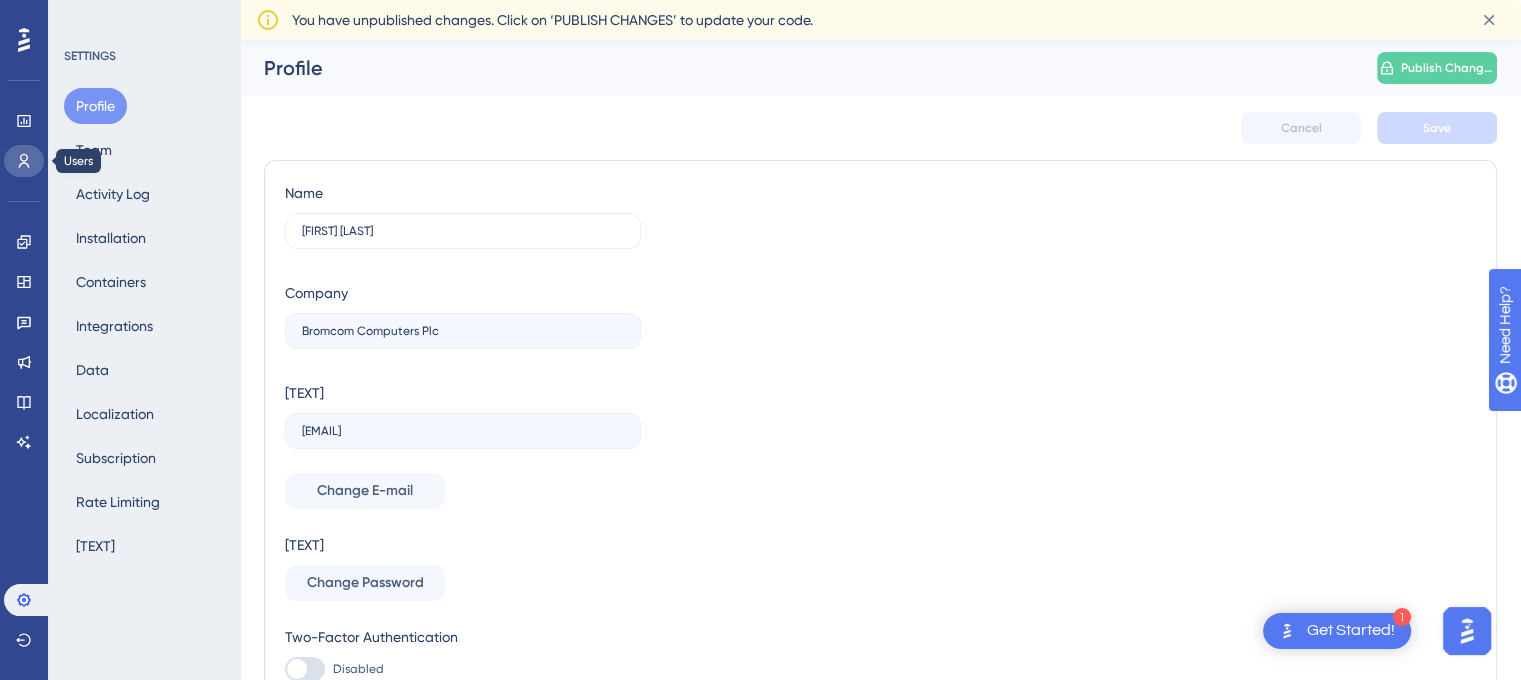 click at bounding box center (24, 161) 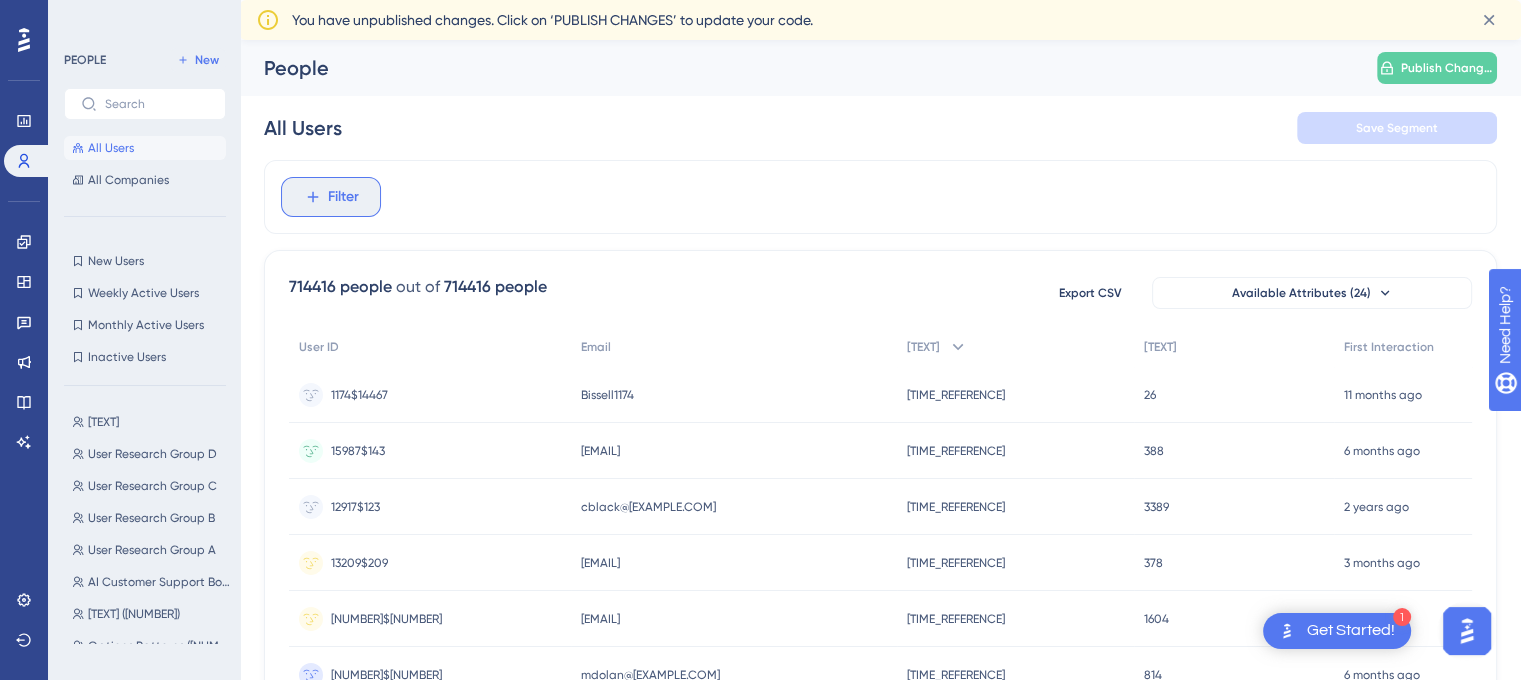 click 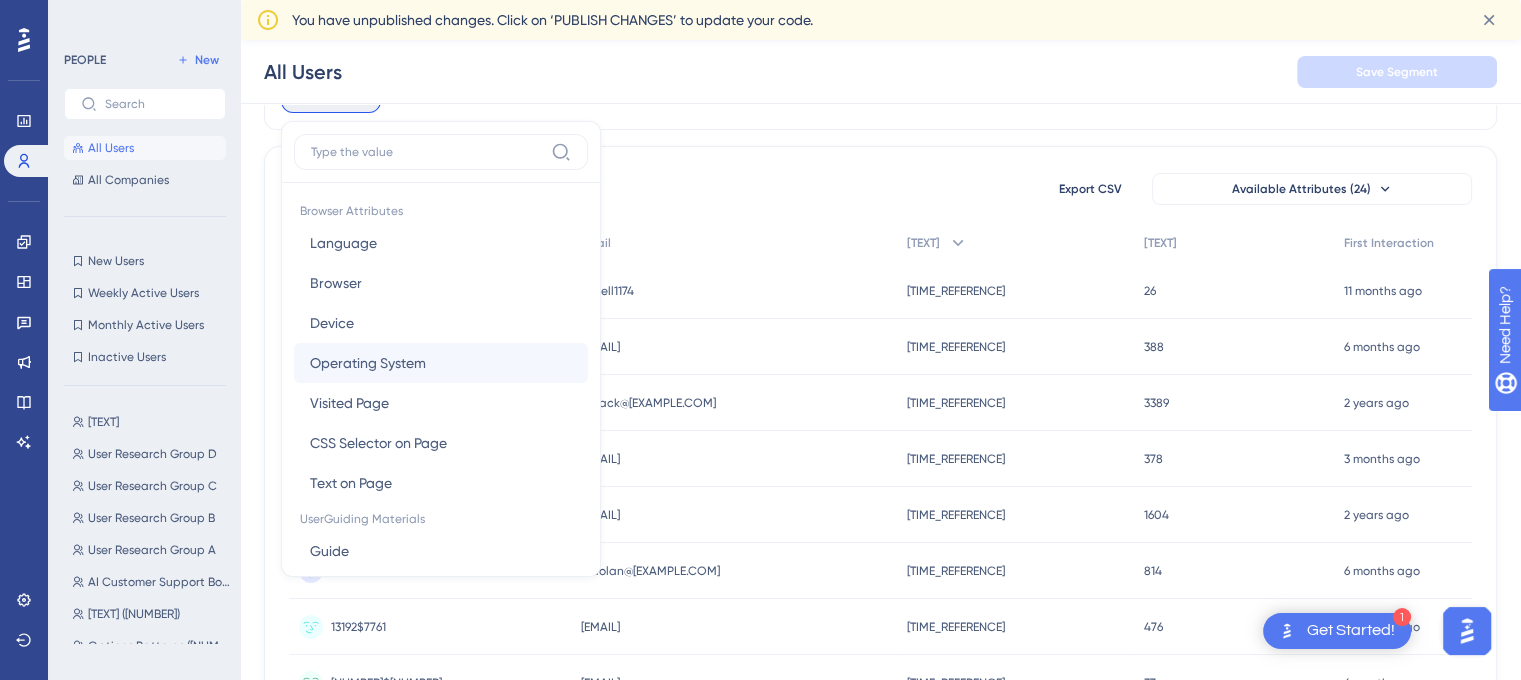 scroll, scrollTop: 0, scrollLeft: 0, axis: both 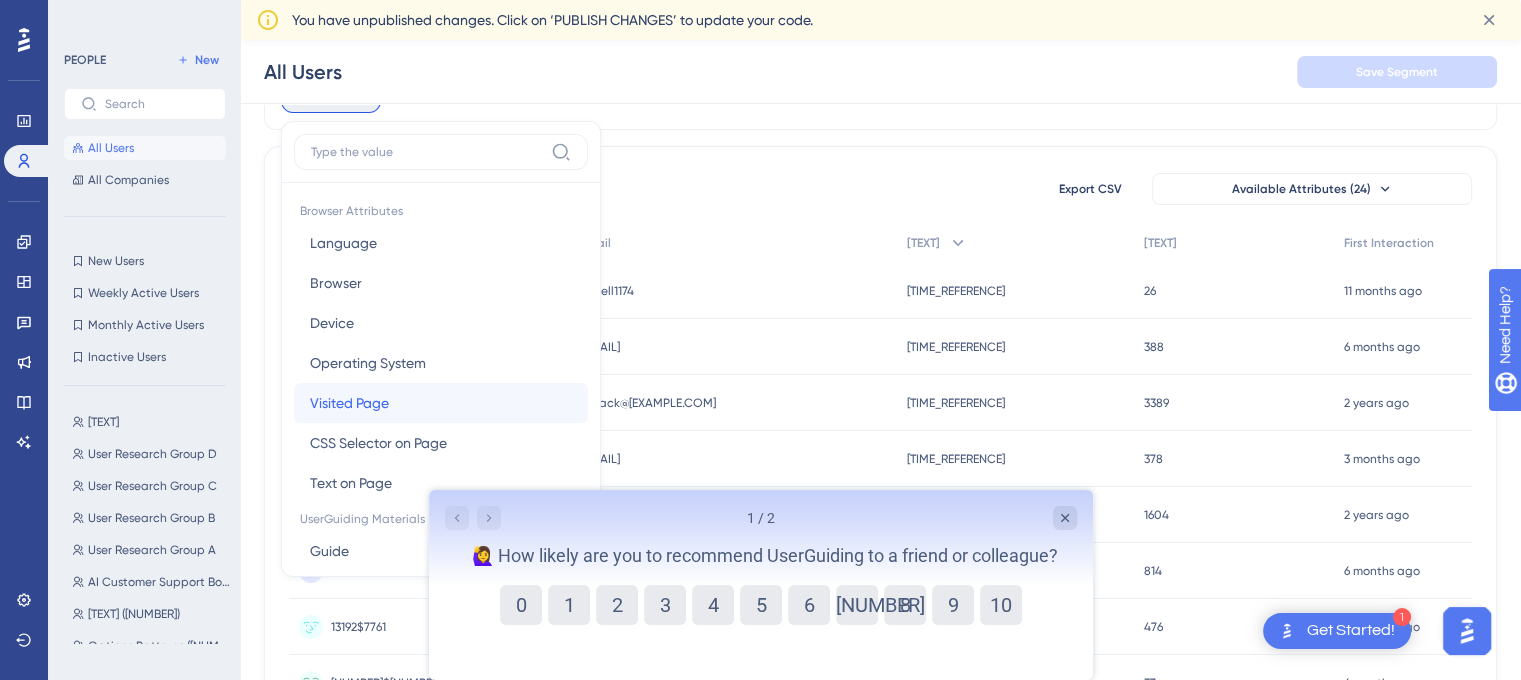 click on "Visited Page" at bounding box center (349, 403) 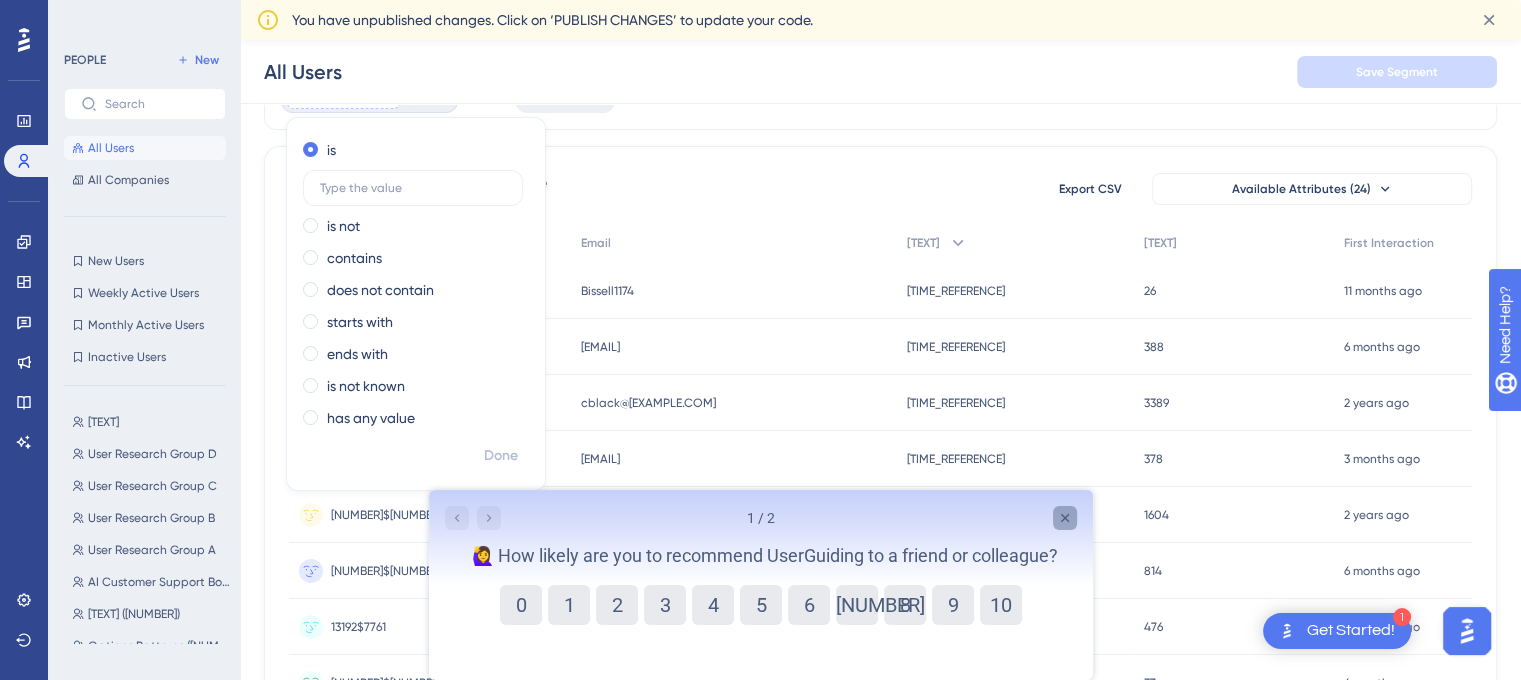 click 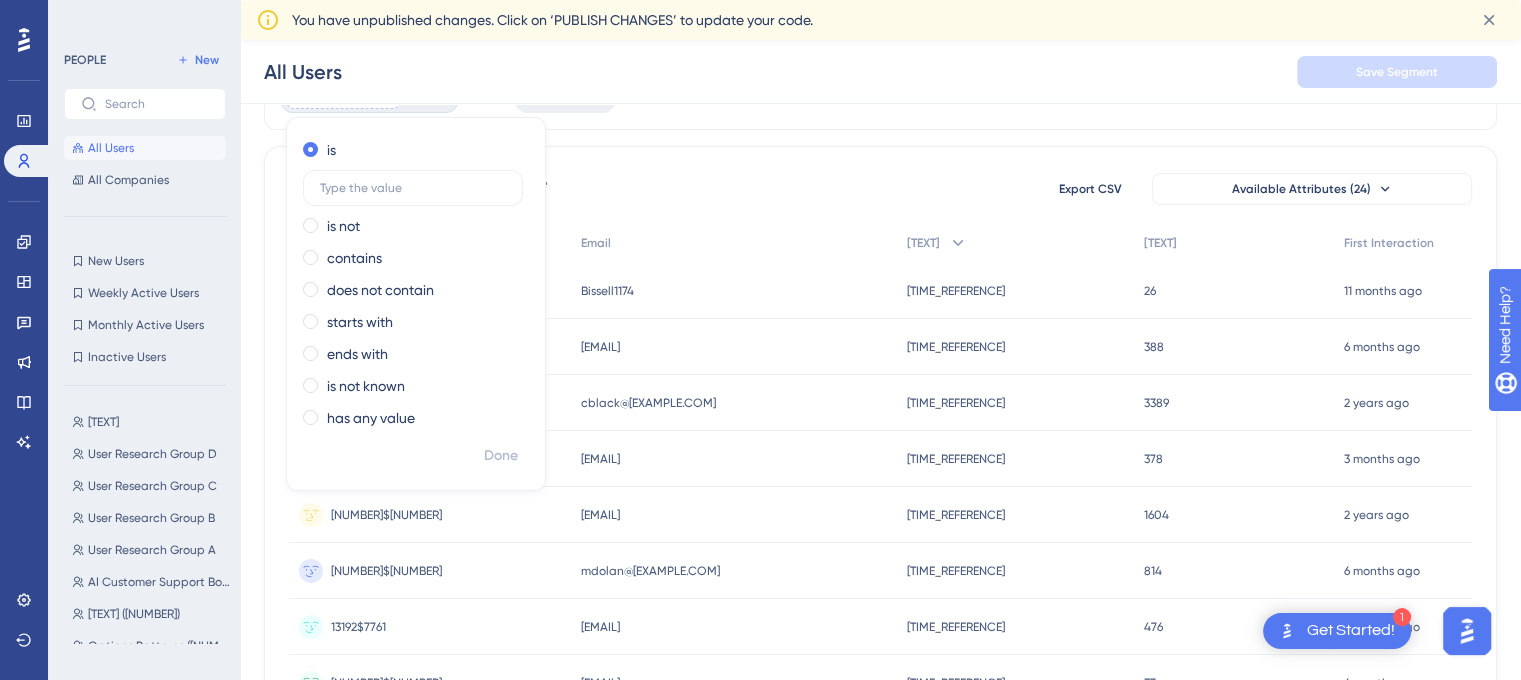 click on "[NUMBER] people out of [NUMBER] people Export CSV Available Attributes ([NUMBER]) User ID Email Last Interaction Web Session First Interaction [NUMBER]$[NUMBER] [NUMBER]$[NUMBER] Bissell Bissell 2 minutes from now [NUMBER] [NUMBER] [NUMBER] months ago [NUMBER] [NUMBER] [NUMBER] years ago [NUMBER] [NUMBER] [NUMBER] months ago [NUMBER] [NUMBER] [NUMBER] months ago [NUMBER] [NUMBER] [NUMBER] years ago [NUMBER] [NUMBER] [NUMBER] months ago" at bounding box center (880, 809) 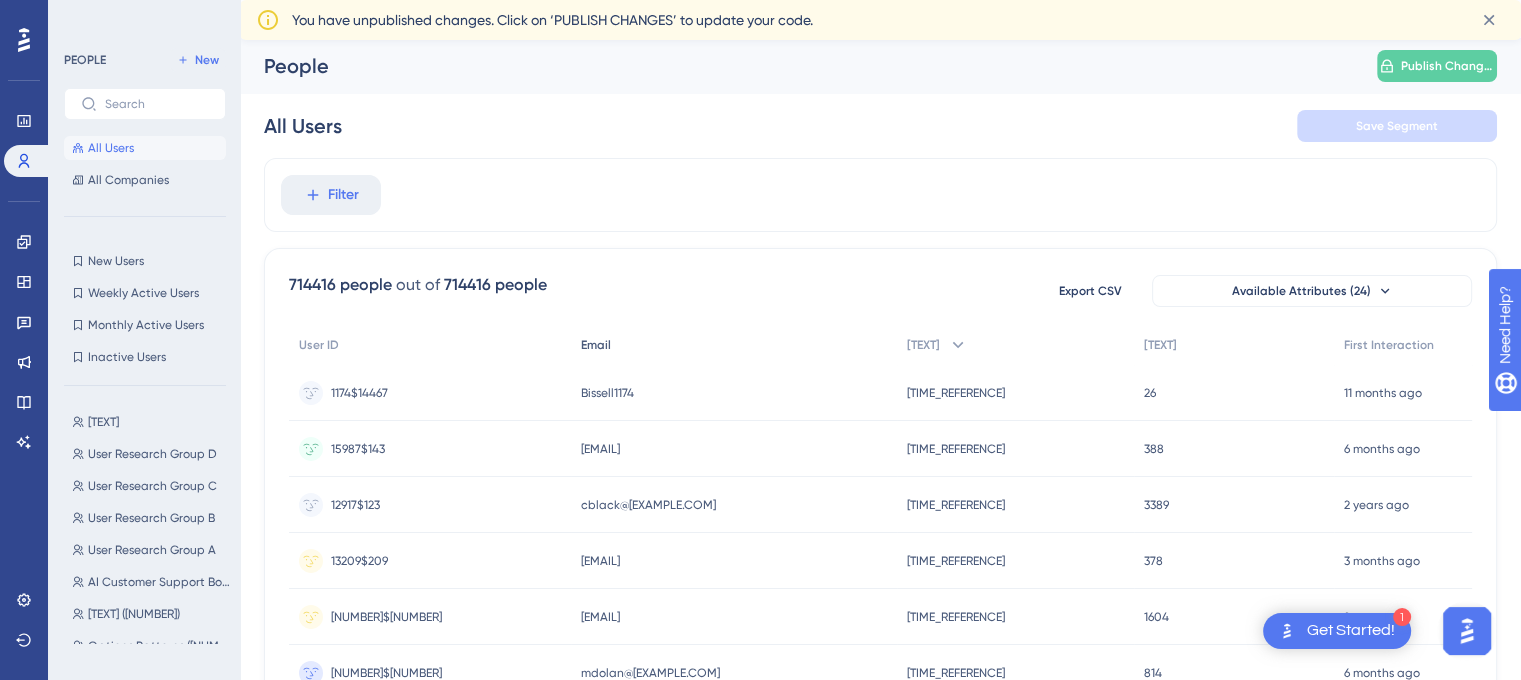 scroll, scrollTop: 0, scrollLeft: 0, axis: both 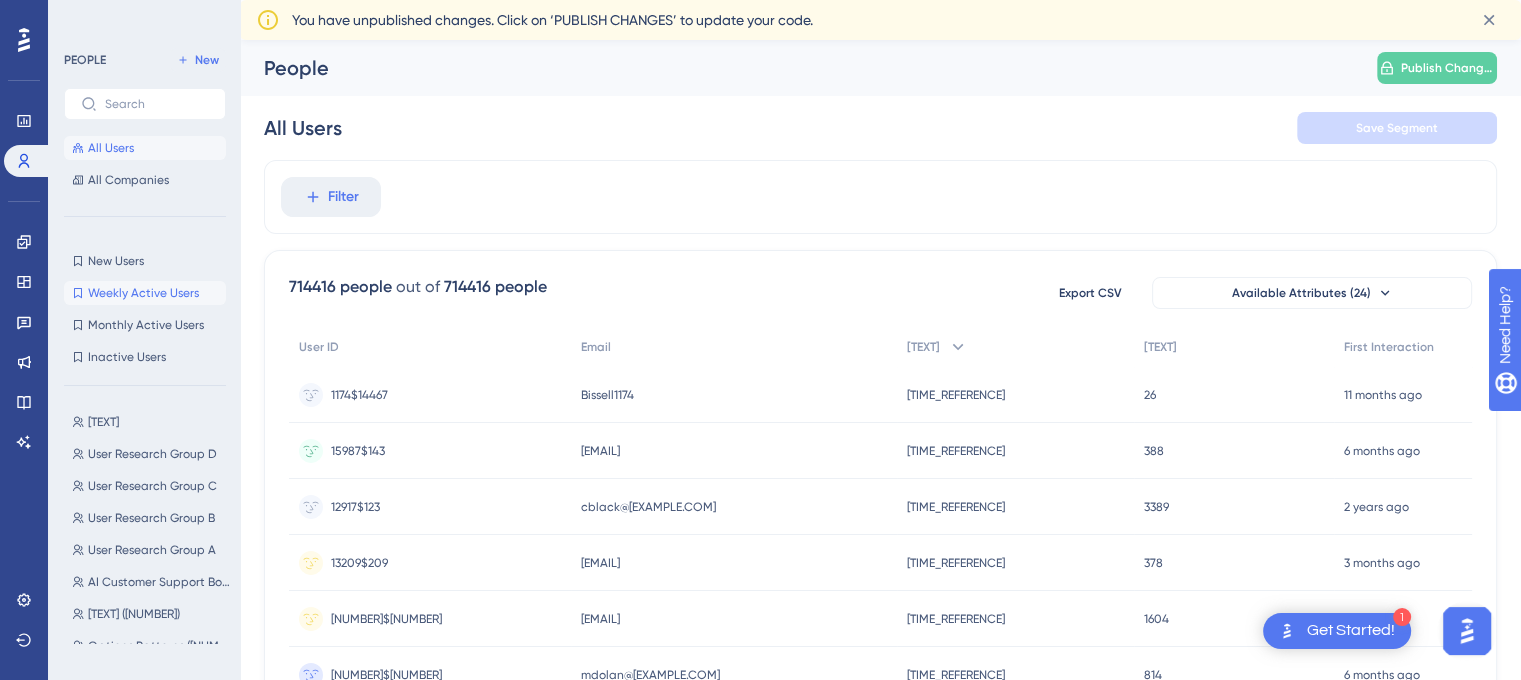 click on "Weekly Active Users" at bounding box center [143, 293] 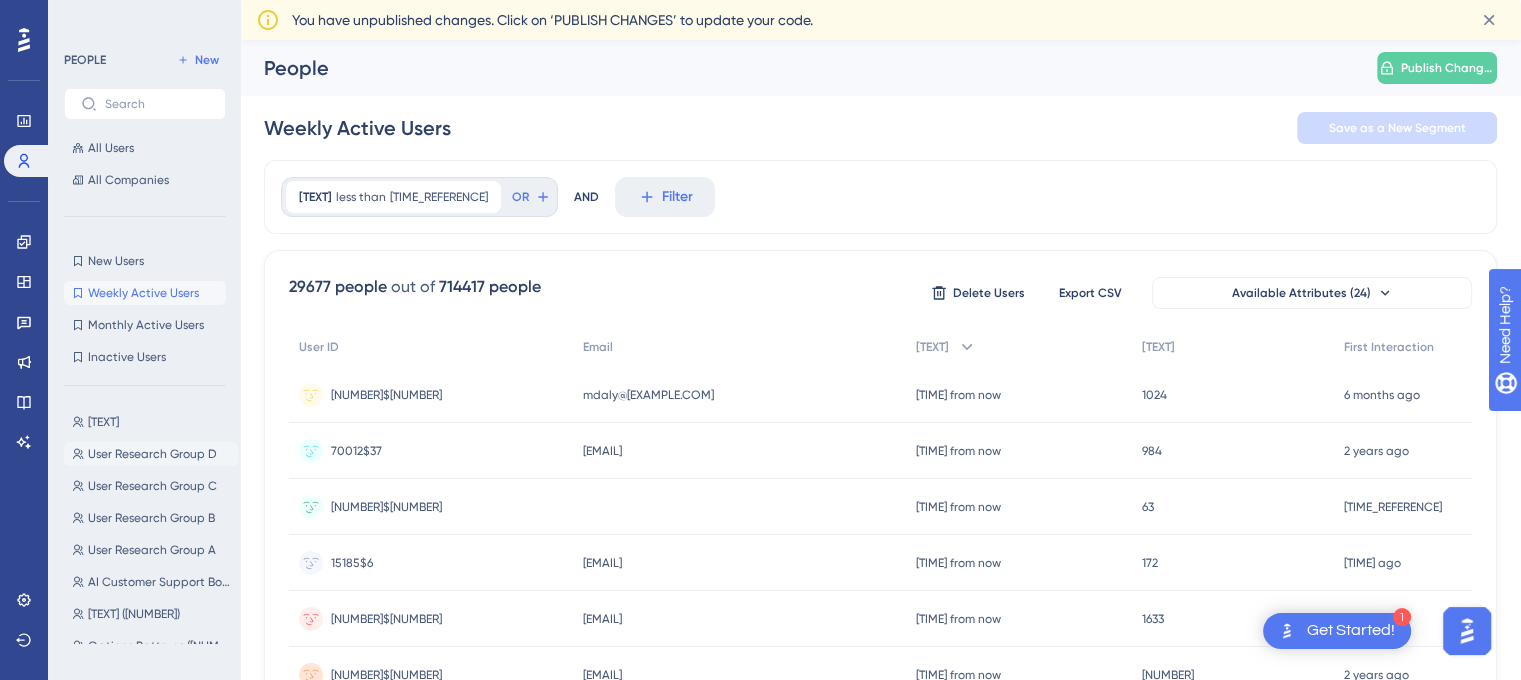 click on "User Research Group D" at bounding box center (152, 454) 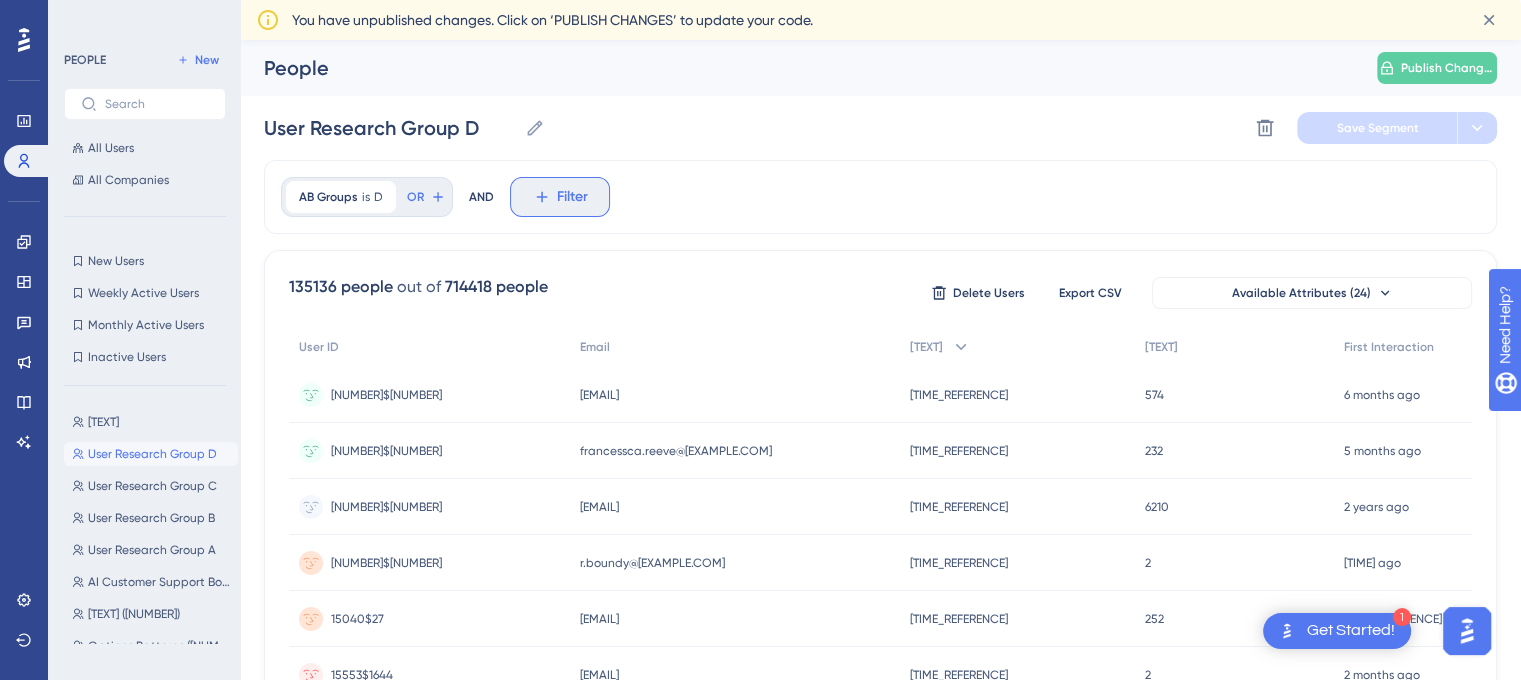 click 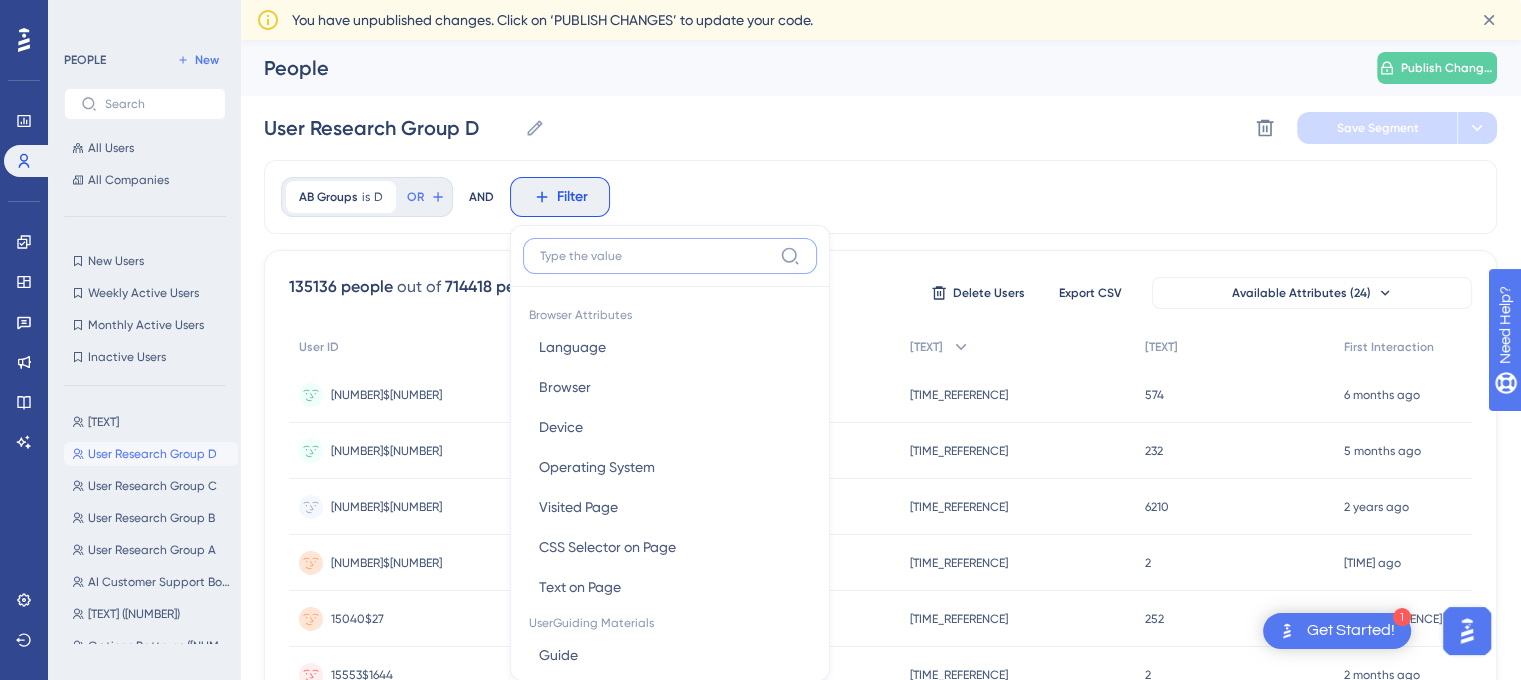 scroll, scrollTop: 112, scrollLeft: 0, axis: vertical 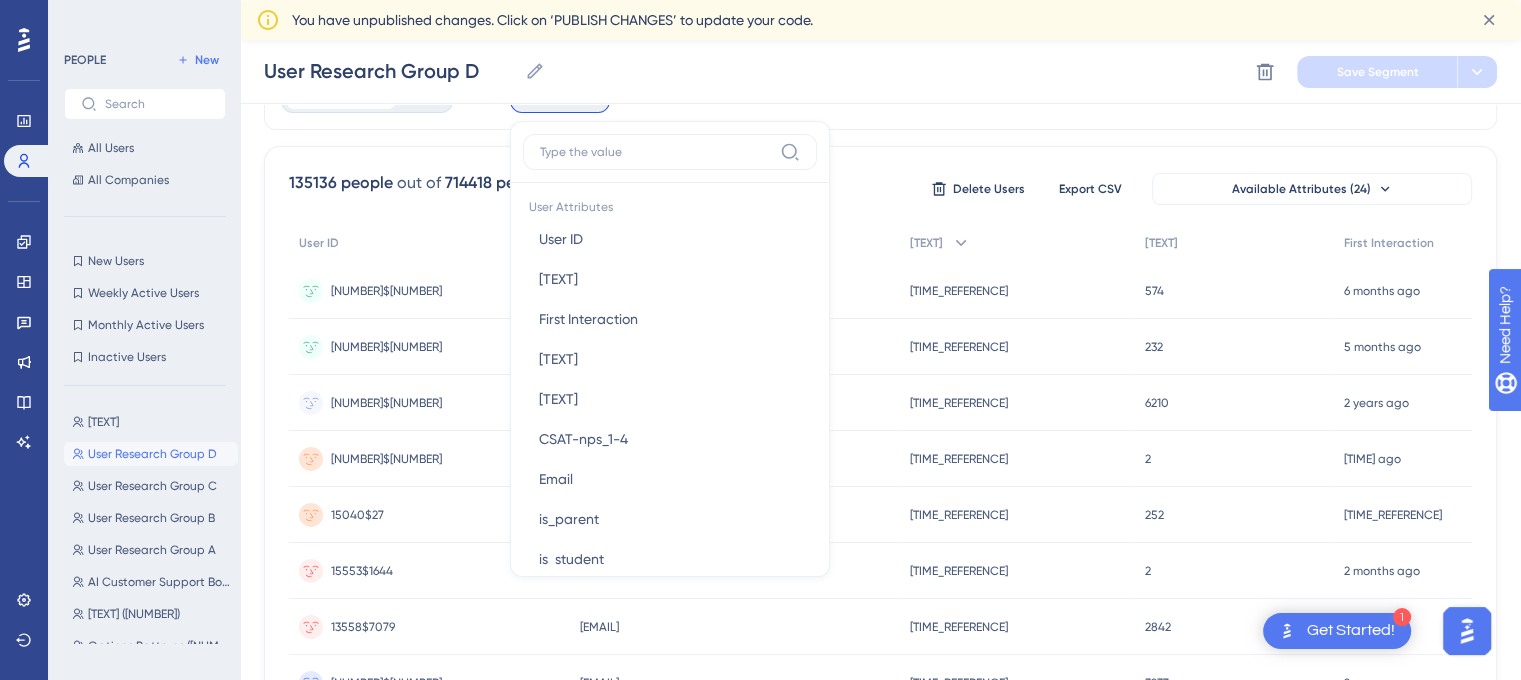 click on "AB Groups is D D Remove OR AND Filter Browser Attributes Language Language Browser Browser Device Device Operating System Operating System Visited Page Visited Page CSS Selector on Page CSS Selector on Page Text on Page Text on Page UserGuiding Materials Guide Guide Checklist Checklist Survey Interaction Survey Interaction Survey Answer Survey Answer Hotspot Interaction Hotspot Interaction Custom Button Interaction Custom Button Interaction Goal Goal AI Assistant AI Assistant Resource Center Interaction Resource Center Interaction Resource Center Tab Resource Center Tab Product Updates Product Updates Product Updates Post Product Updates Post Knowledge Base Knowledge Base Knowledge Base Article Knowledge Base Article User Attributes User ID User ID Web Session Web Session First Interaction First Interaction Last Interaction Last Interaction AB_Groups AB_Groups CSAT-nps_1-4 CSAT-nps_1-4 Email Email is_parent is_parent is_student is_student is_user_from_primary_school is_user_from_primary_school is_user_slt" at bounding box center [880, 93] 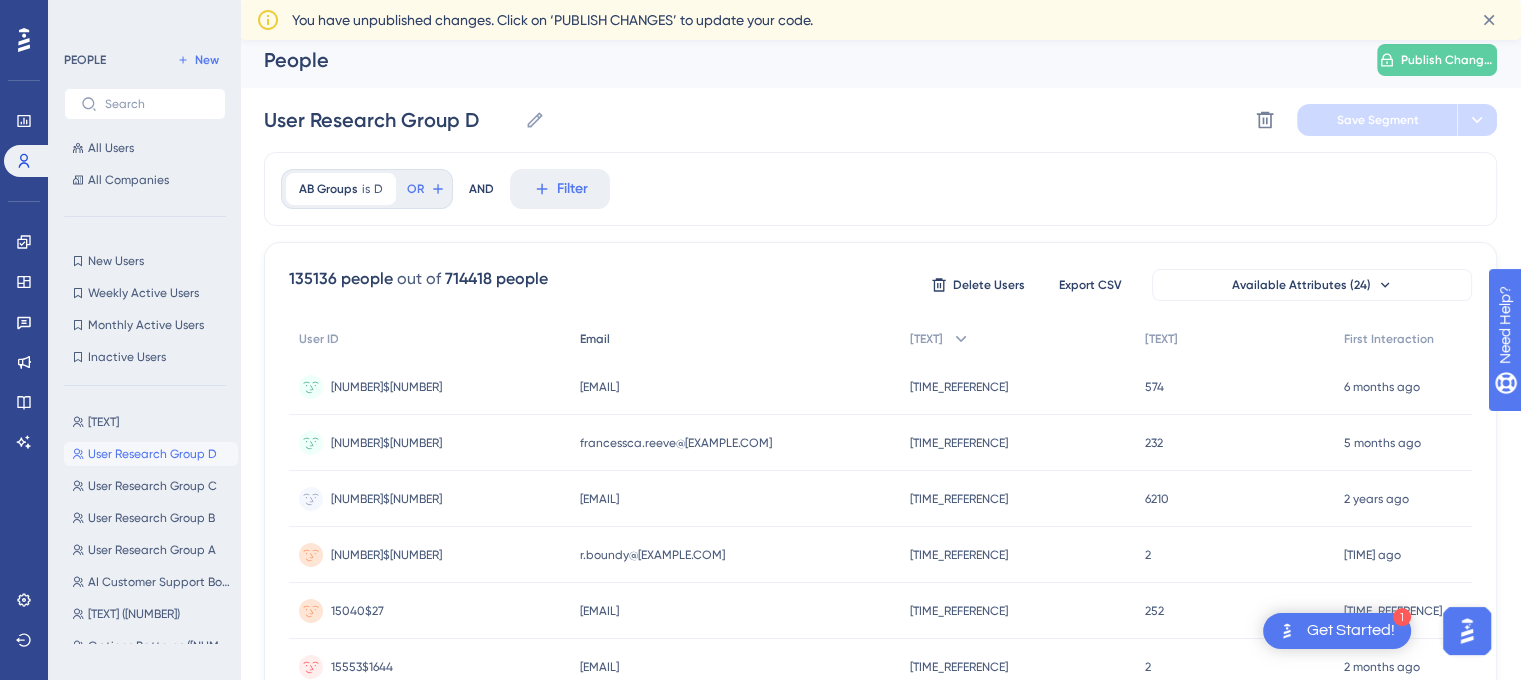 scroll, scrollTop: 0, scrollLeft: 0, axis: both 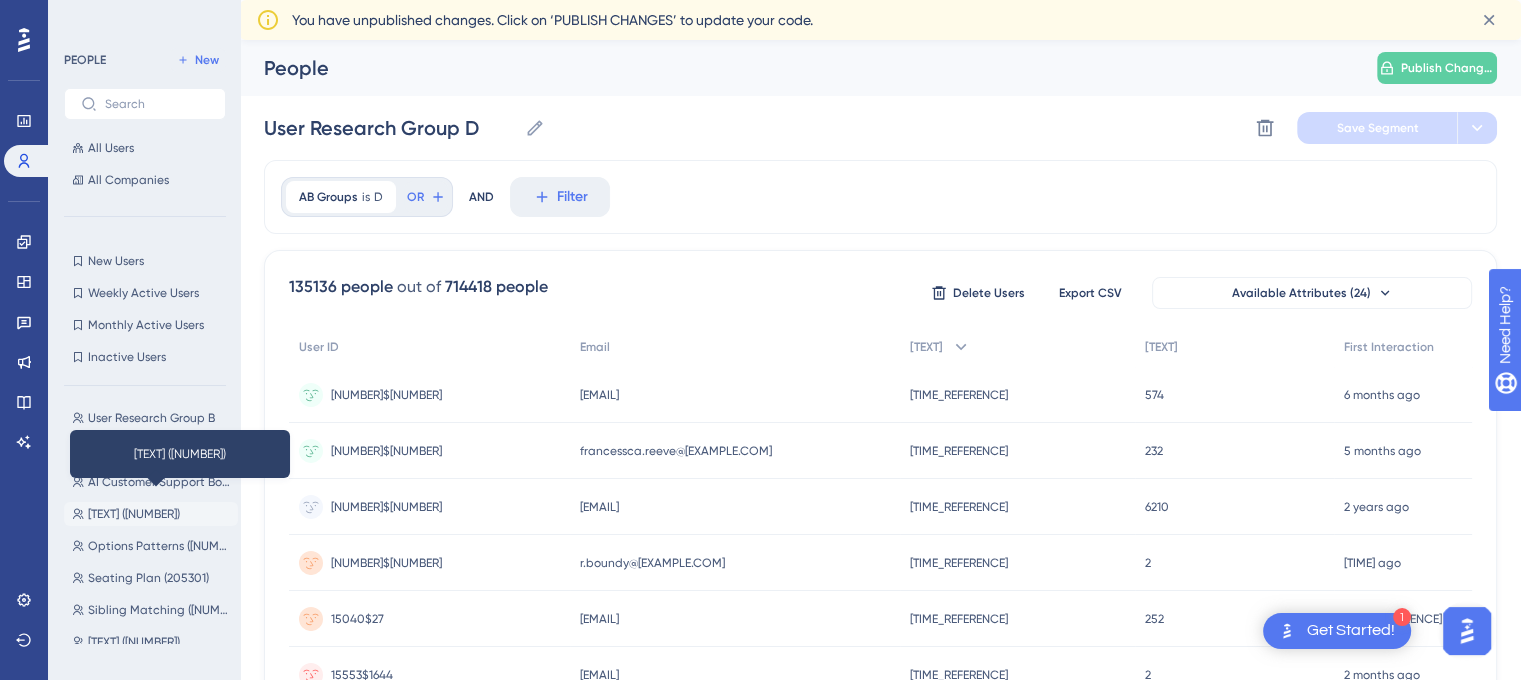 click on "[TEXT] ([NUMBER])" at bounding box center (134, 514) 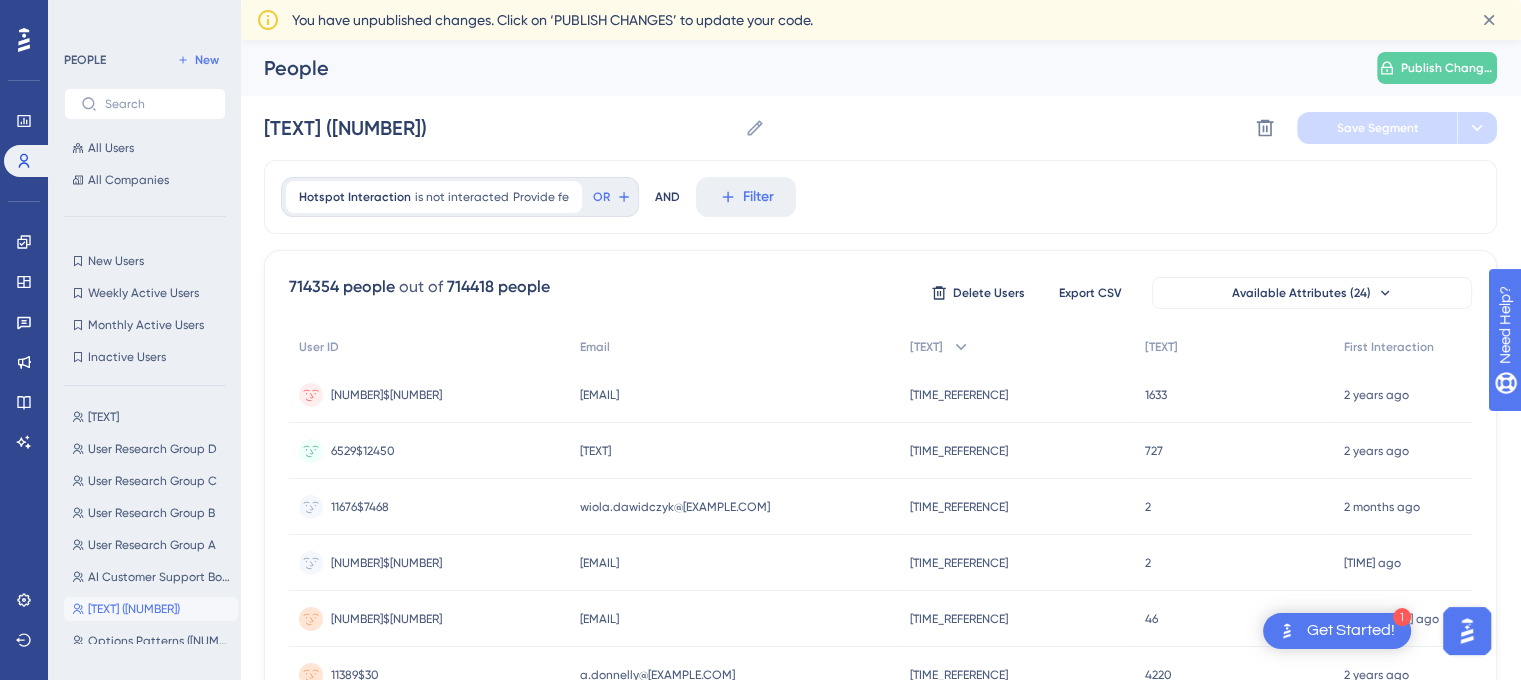scroll, scrollTop: 0, scrollLeft: 0, axis: both 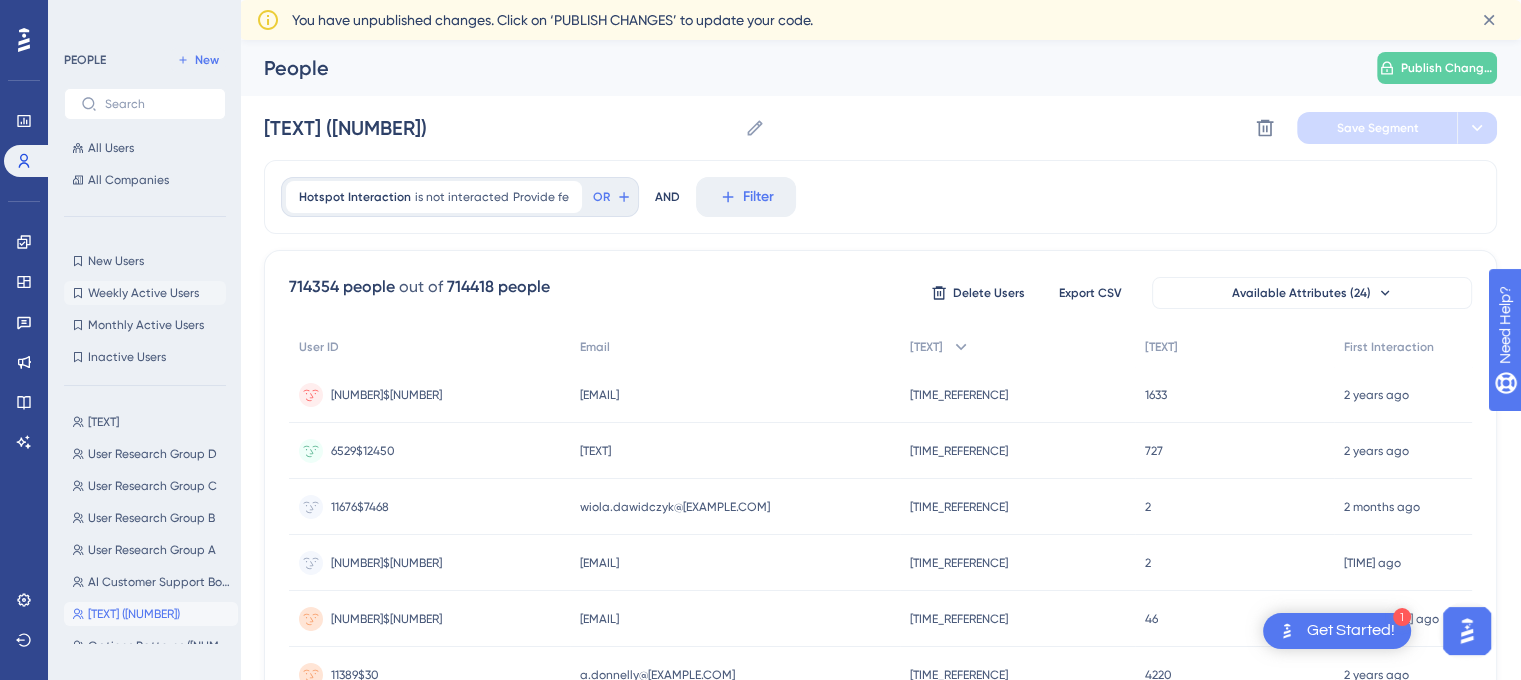 click on "Weekly Active Users" at bounding box center [143, 293] 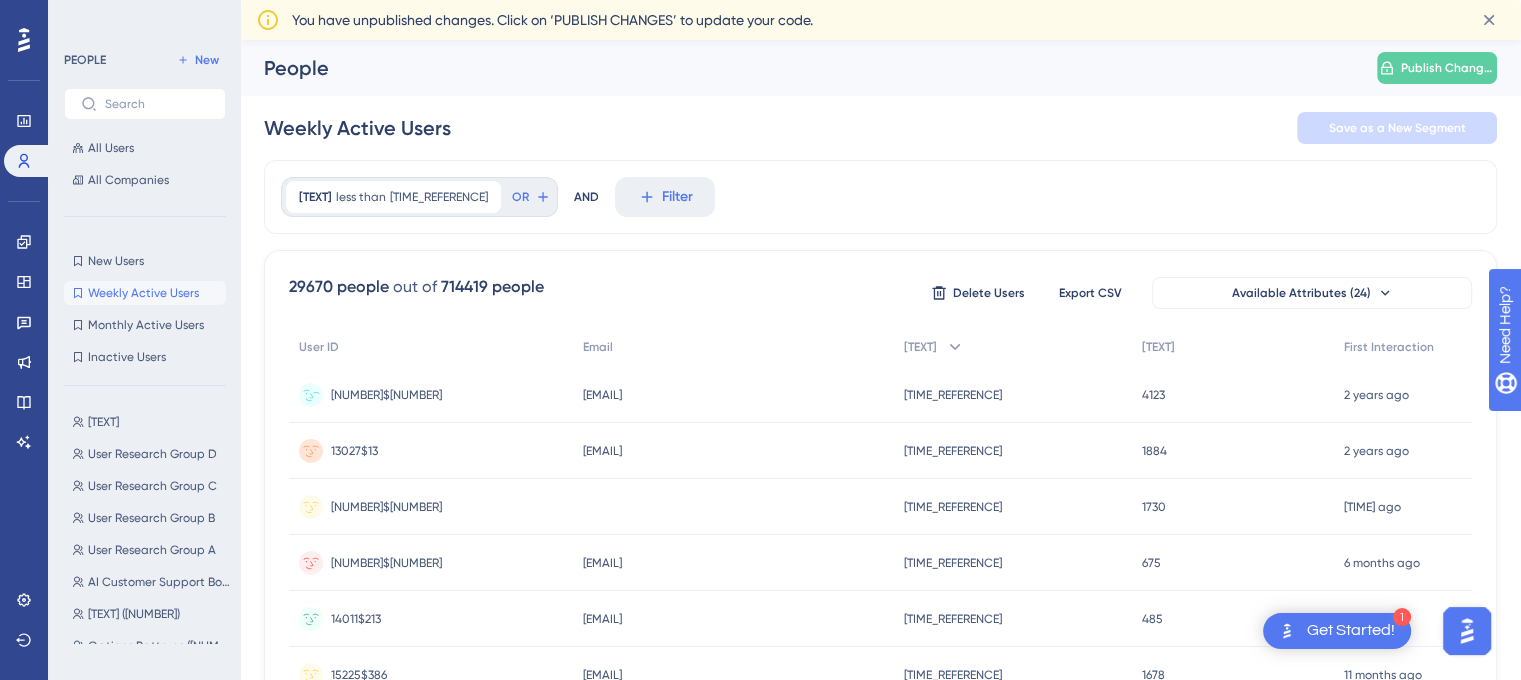 click on "[NUMBER]$[NUMBER]" at bounding box center [386, 395] 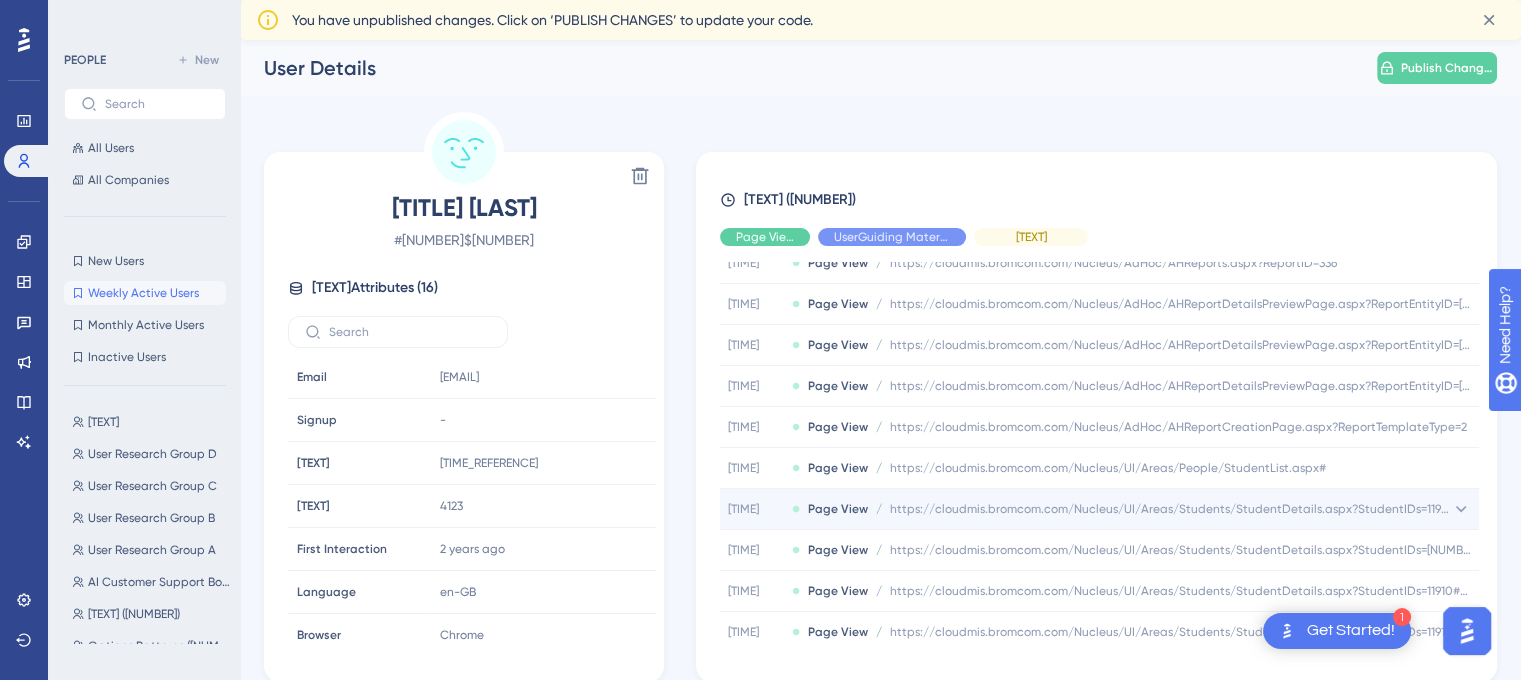 scroll, scrollTop: 0, scrollLeft: 0, axis: both 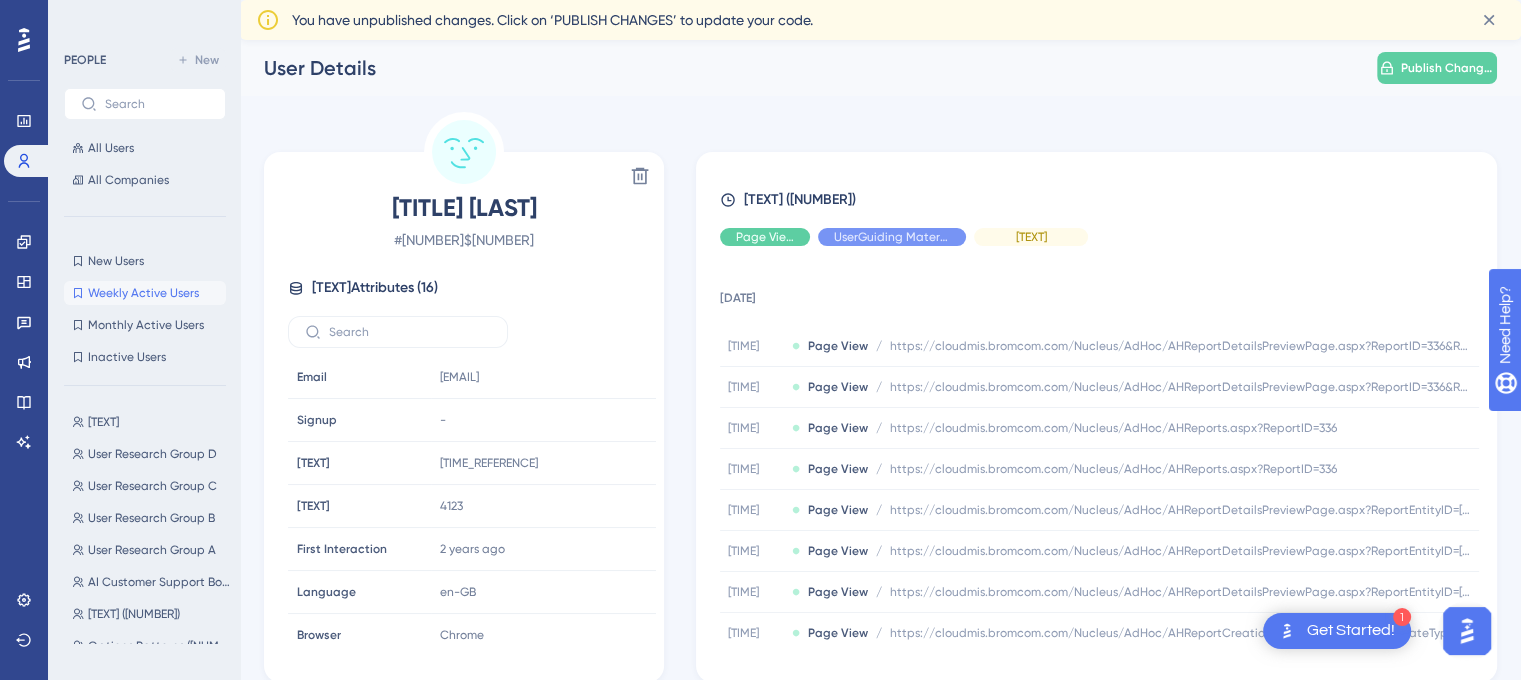 click on "Weekly Active Users" at bounding box center [143, 293] 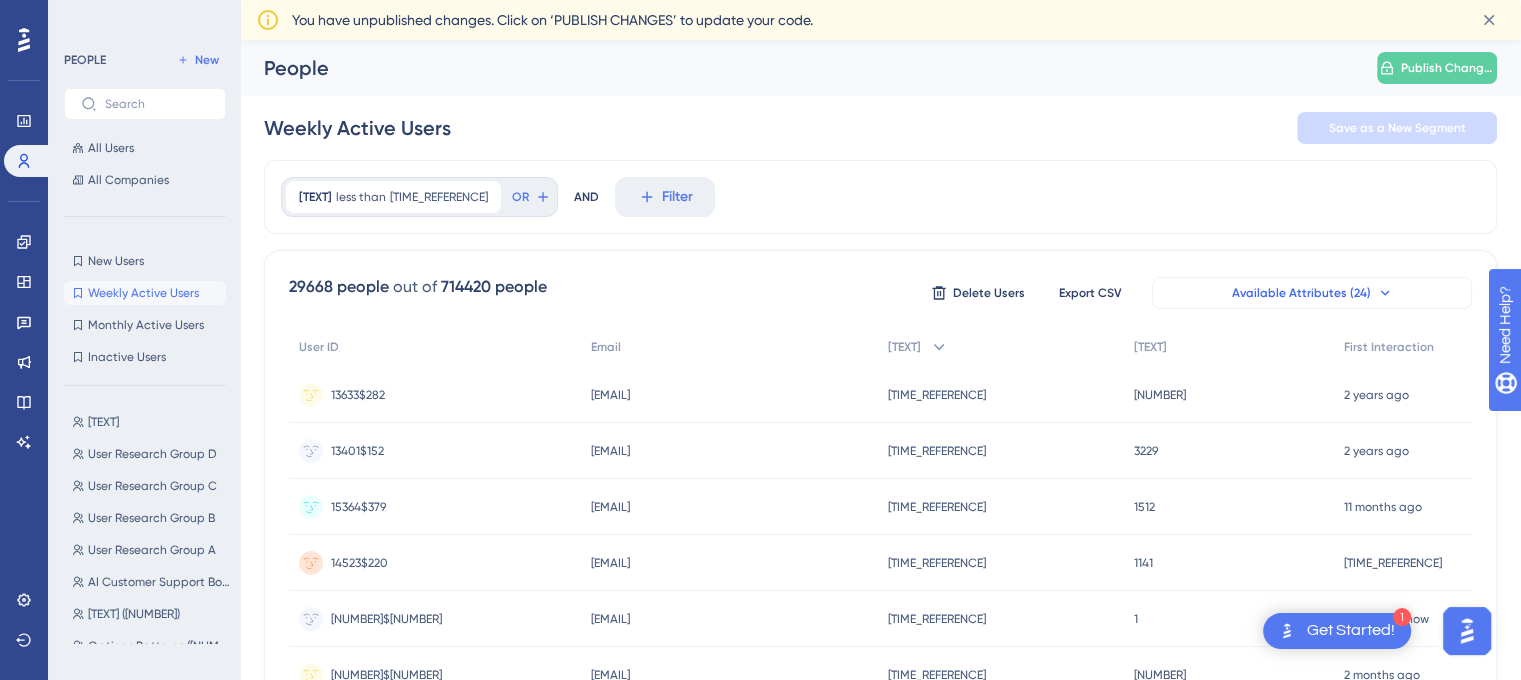 click on "Available Attributes (24)" at bounding box center (1301, 293) 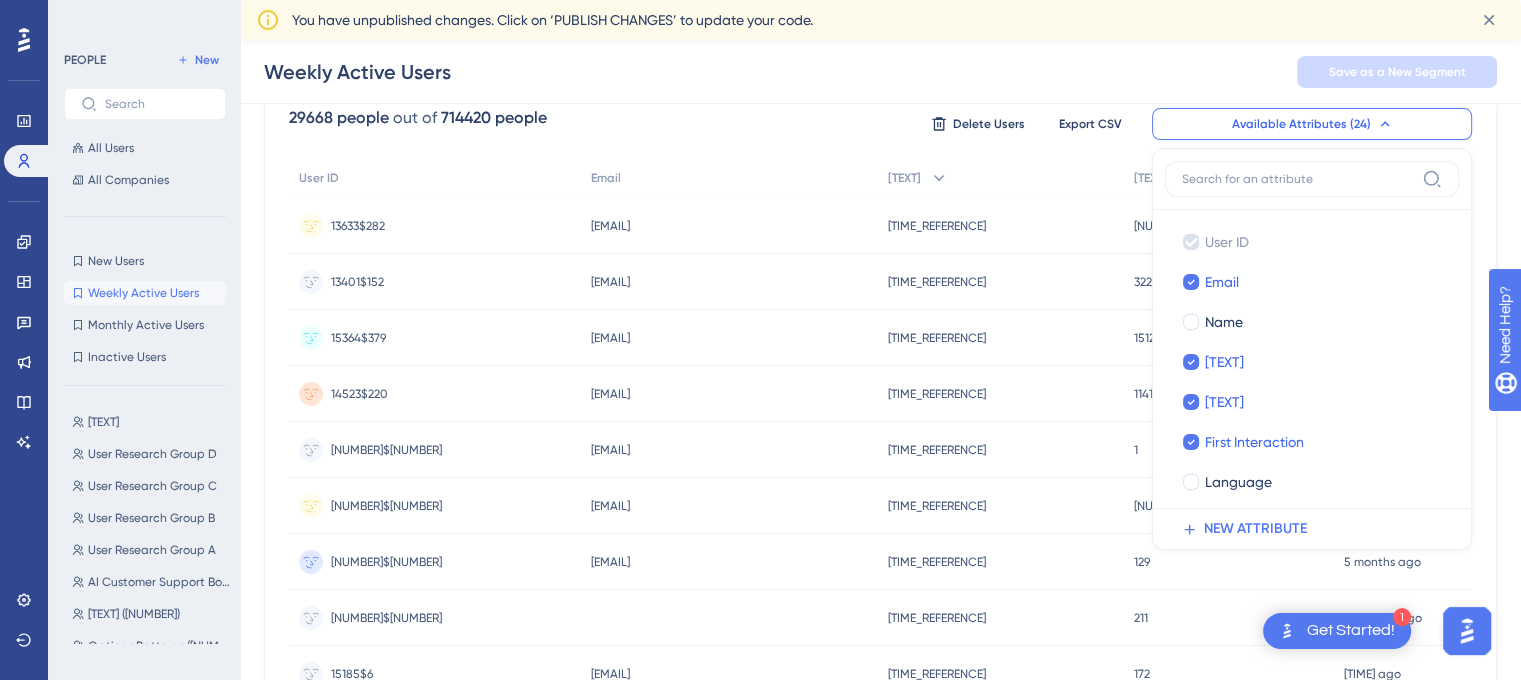 click on "PEOPLE New All Users All Companies New Users New Users Weekly Active Users Weekly Active Users Monthly Active Users Monthly Active Users Inactive Users Inactive Users User Research Academy User Research Academy User Research Group D User Research Group D User Research Group C User Research Group C User Research Group B User Research Group B User Research Group A User Research Group A AI Customer Support Bot (201922) AI Customer Support Bot (201922) Finance - Reconciliation Improvements (211559) Finance - Reconciliation Improvements (211559) Options Patterns (201701; 199115; 205854) Options Patterns (201701; 199115; 205854) Seating Plan (205301) Seating Plan (205301) Sibling Matching (193144) Sibling Matching (193144) Safeguarding Alerts (202844) Safeguarding Alerts (202844) Sibling Matching Not Completed HS Sibling Matching Not Completed HS Group D Group D Group C Group C Group B Group B Group A Group A" at bounding box center [880, 651] 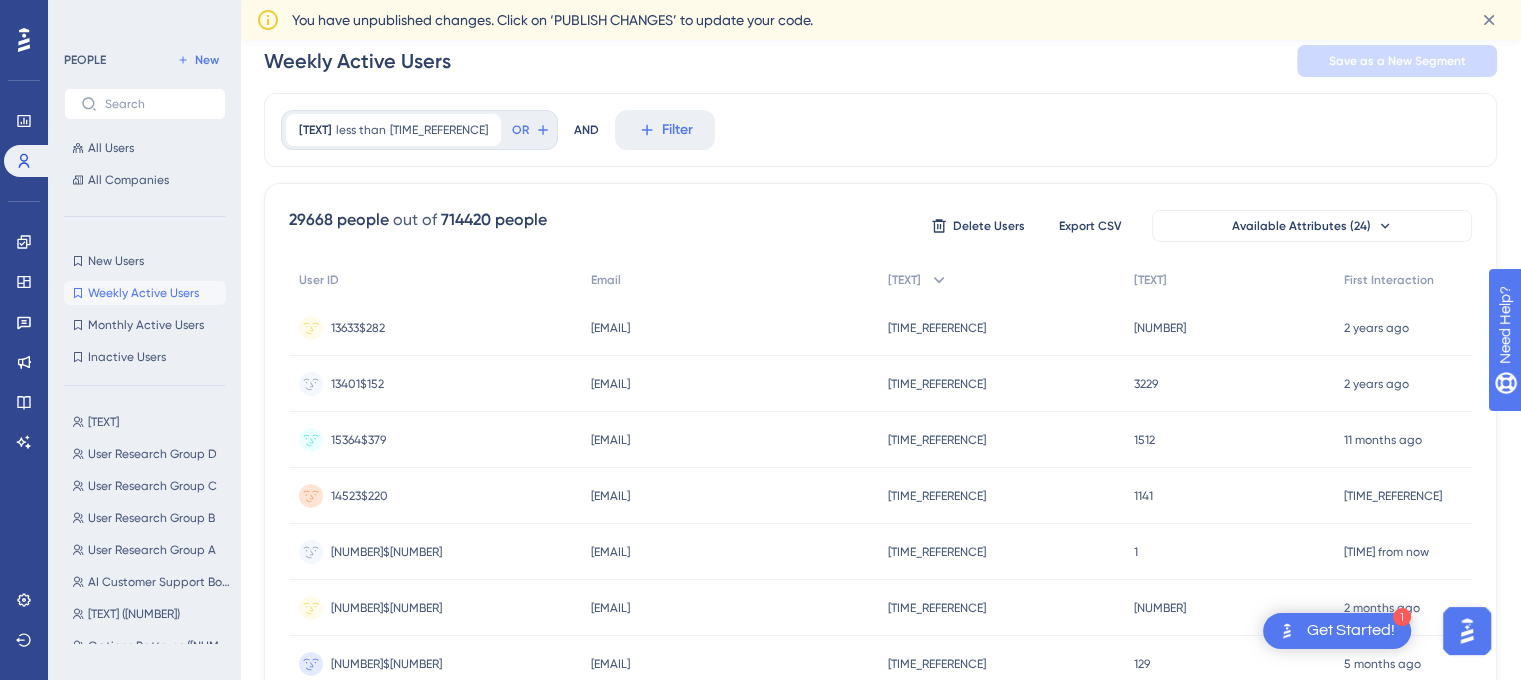 scroll, scrollTop: 0, scrollLeft: 0, axis: both 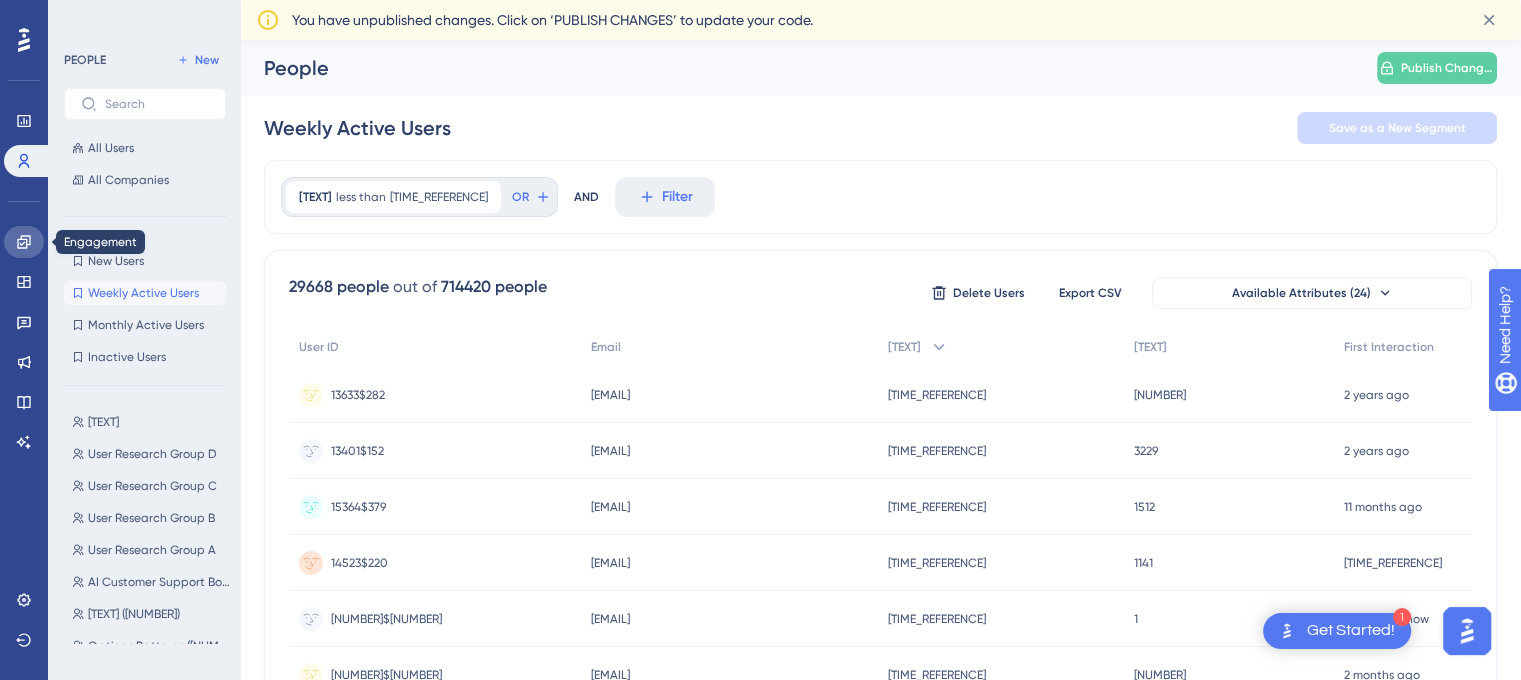 click 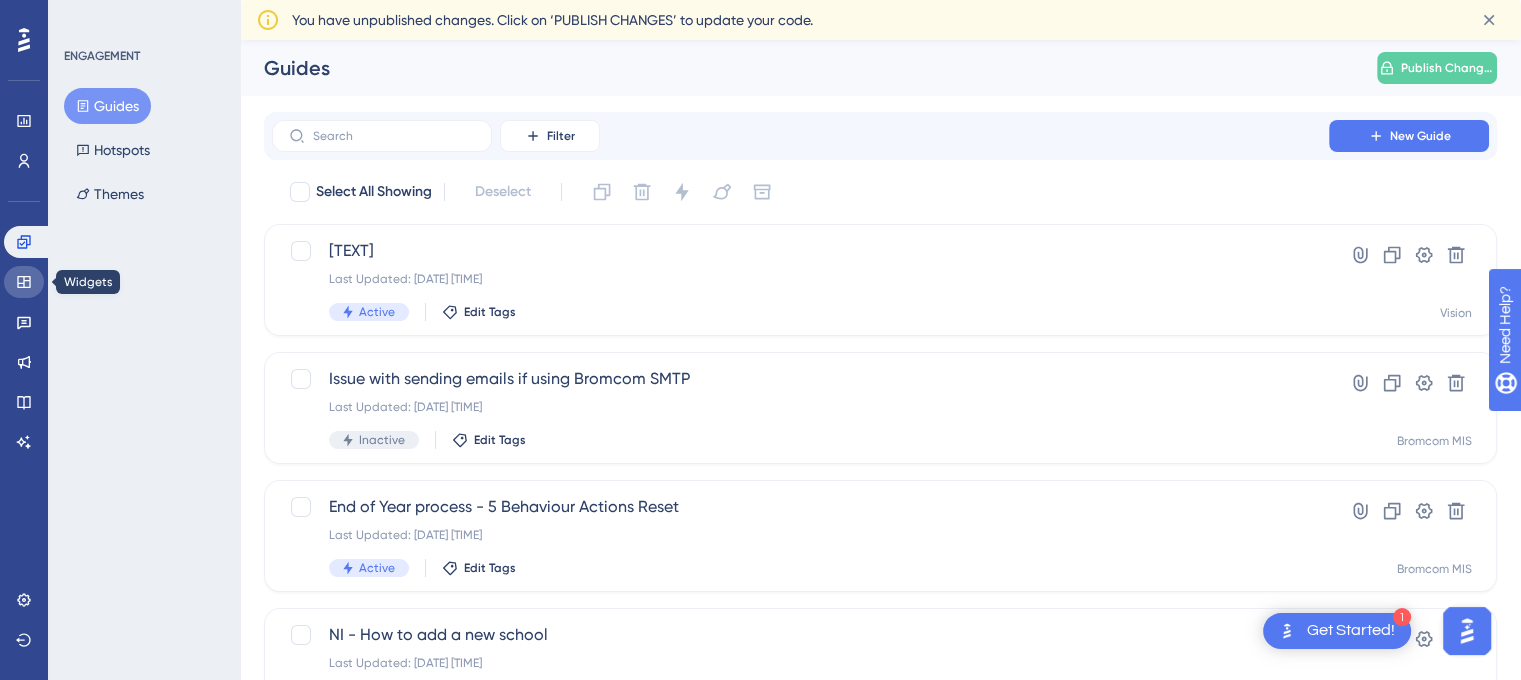 click 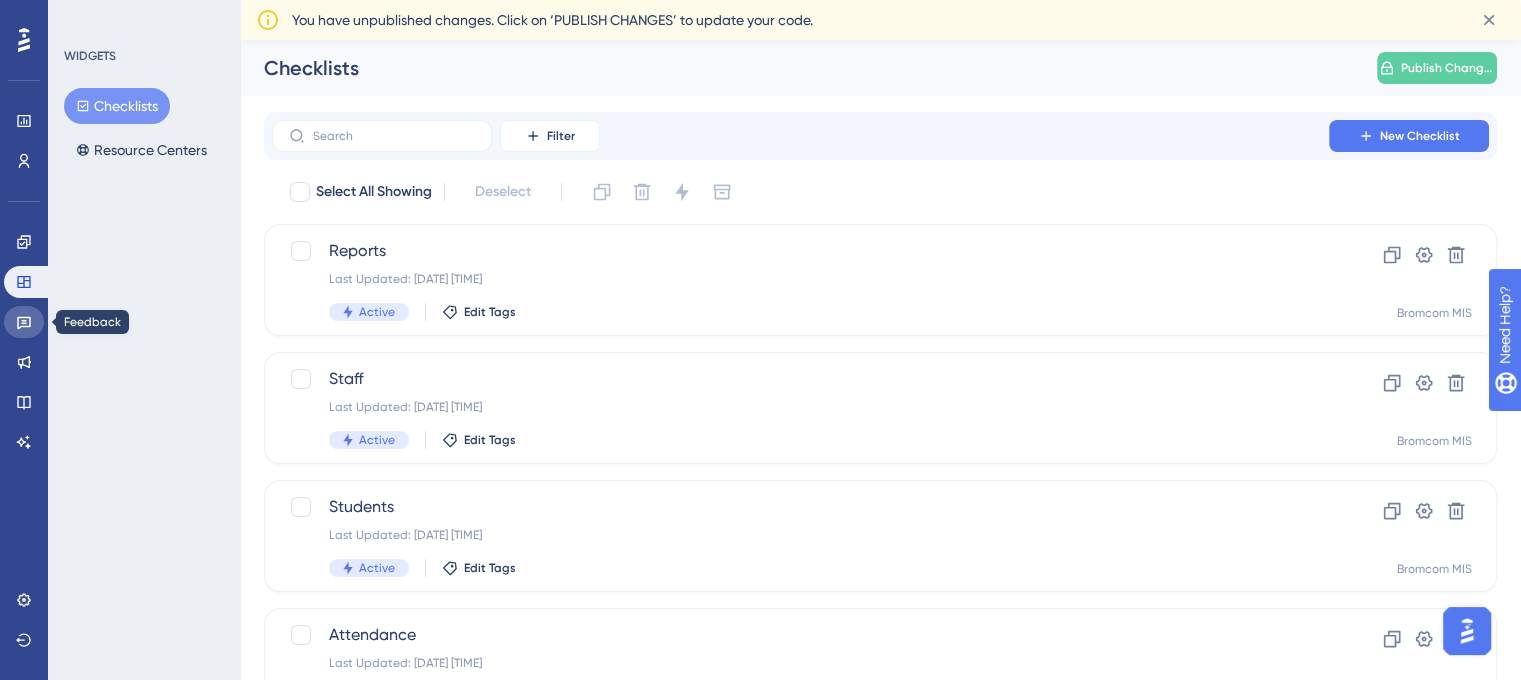 click 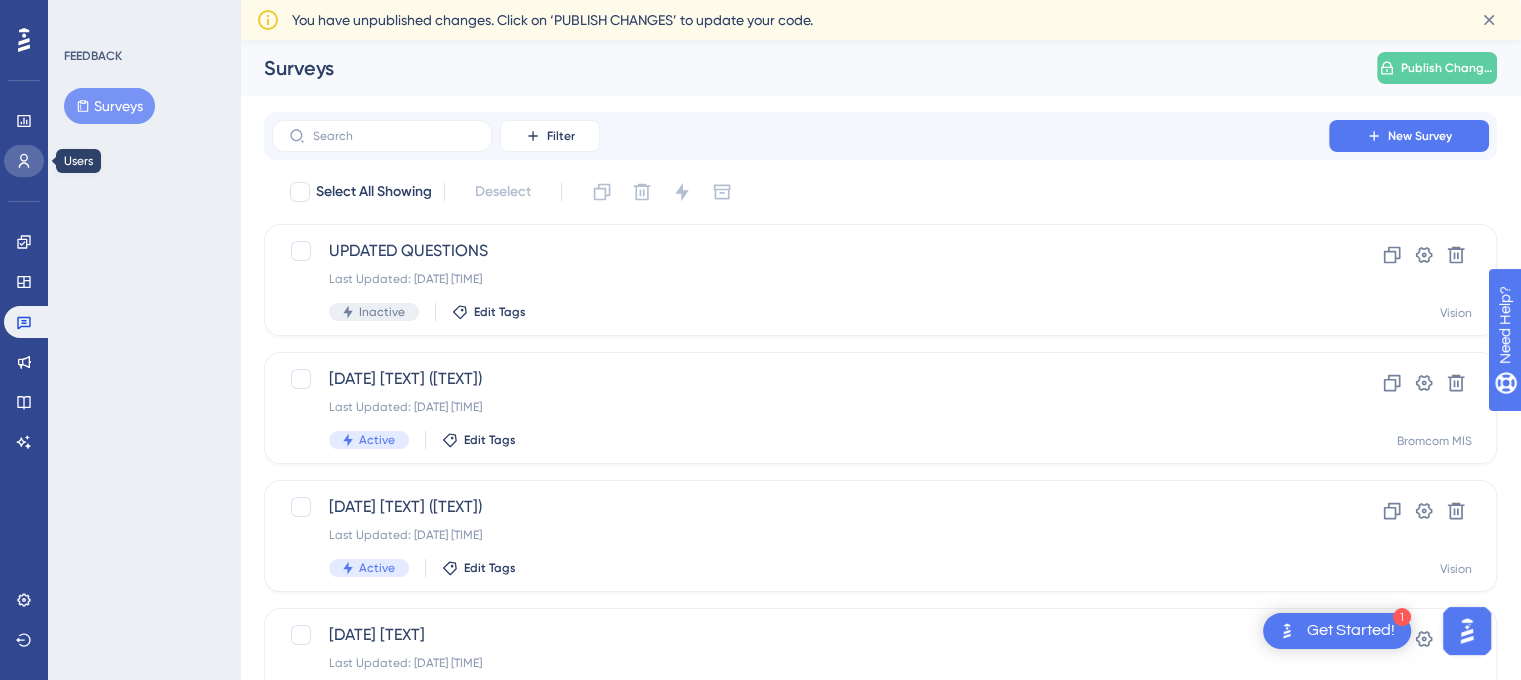 click 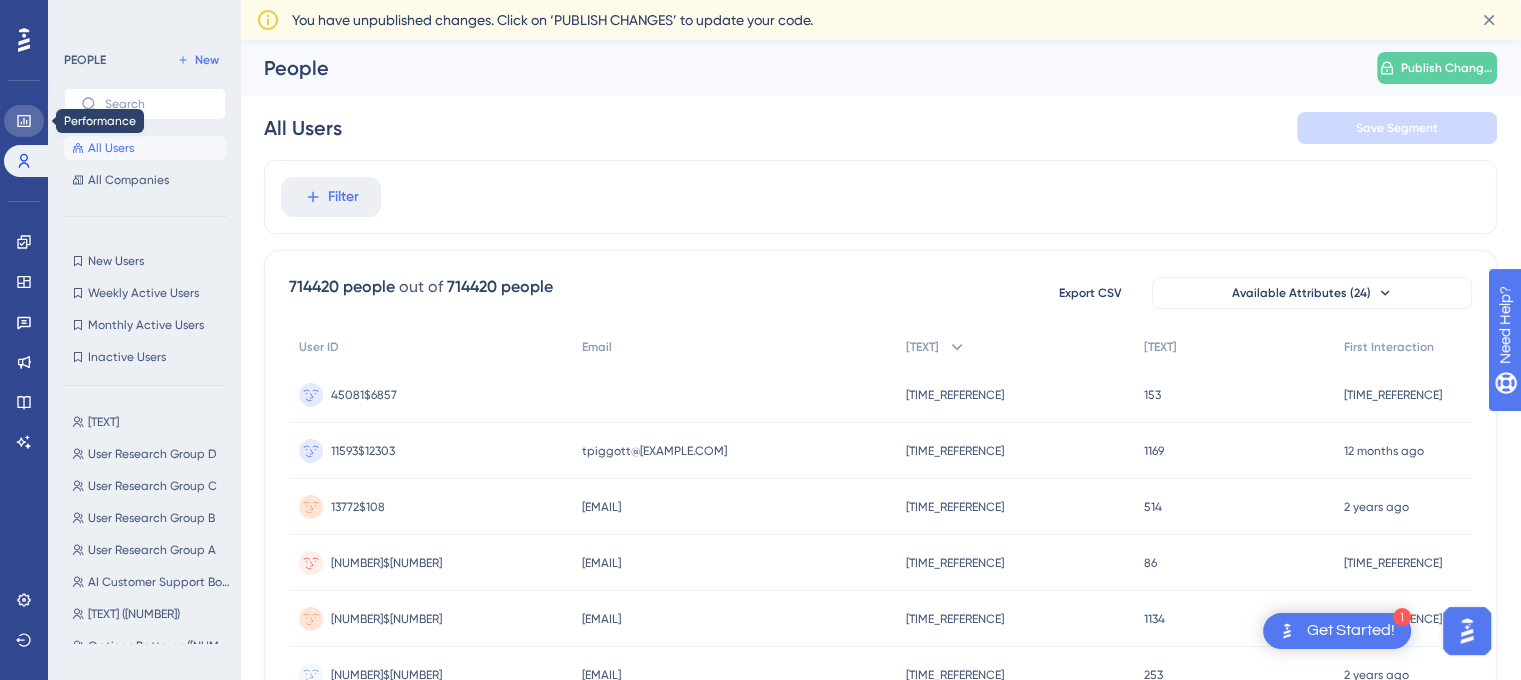 click 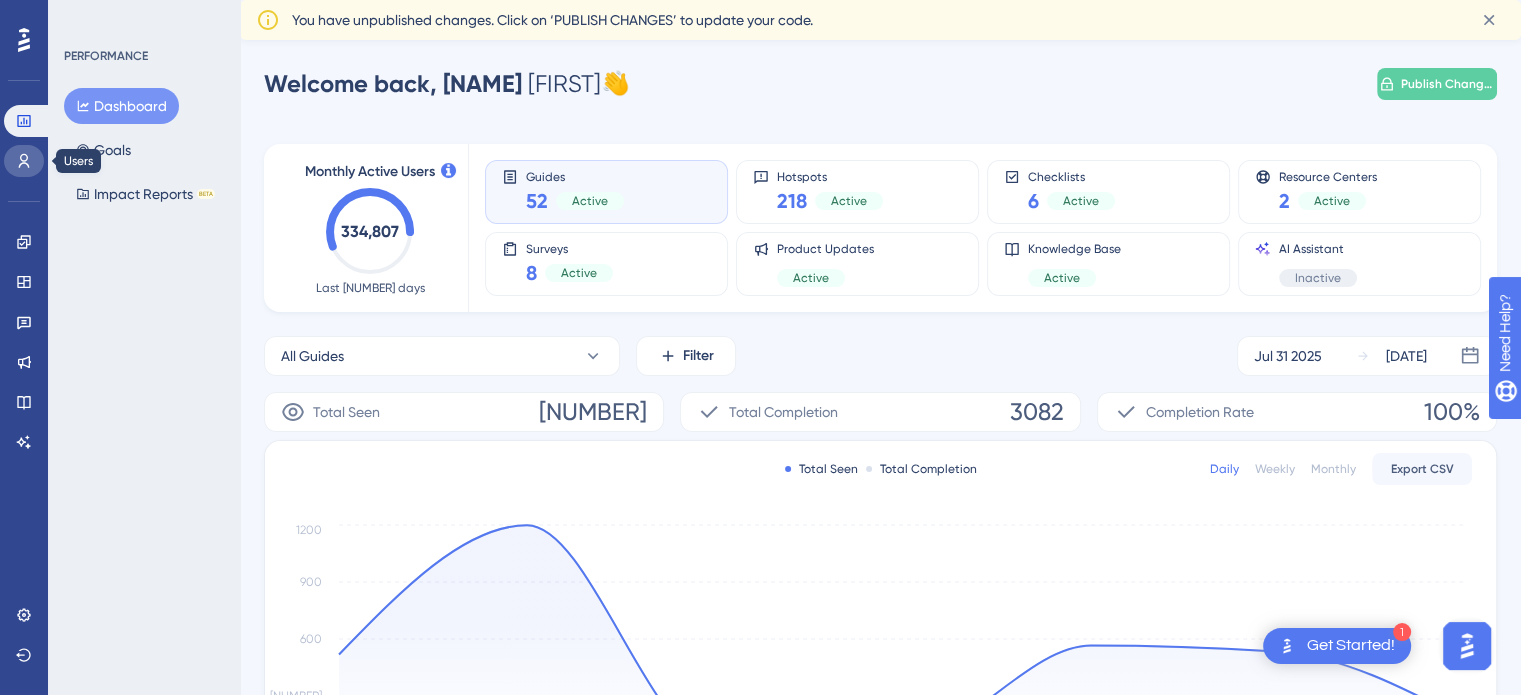 click 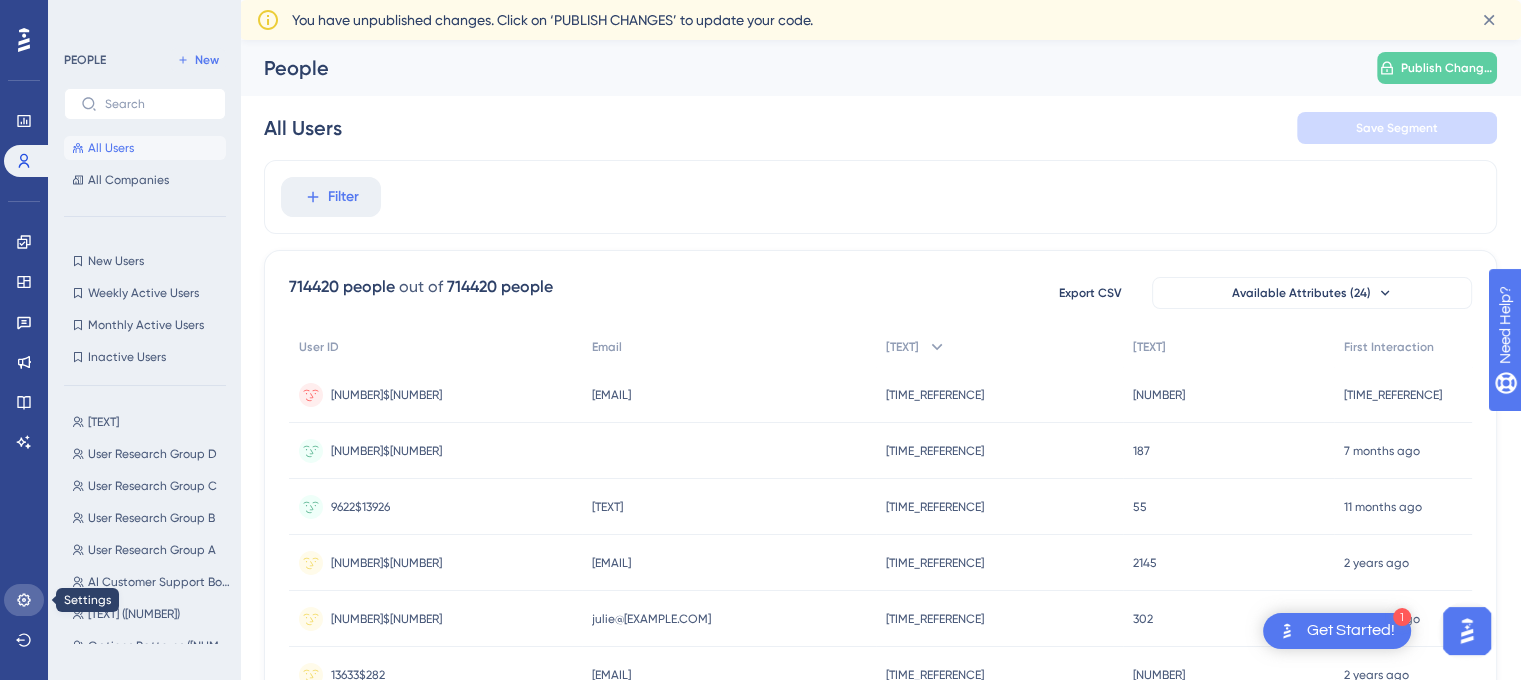 click 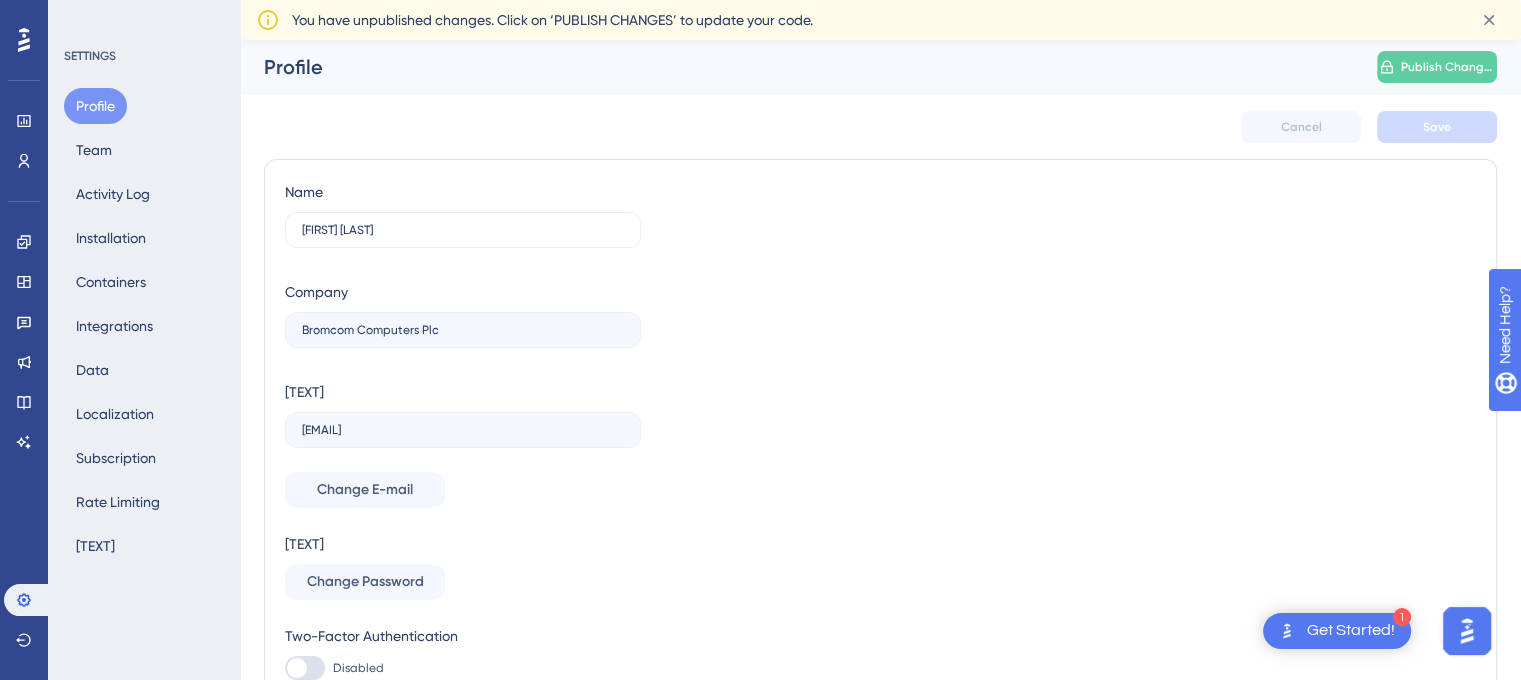 scroll, scrollTop: 0, scrollLeft: 0, axis: both 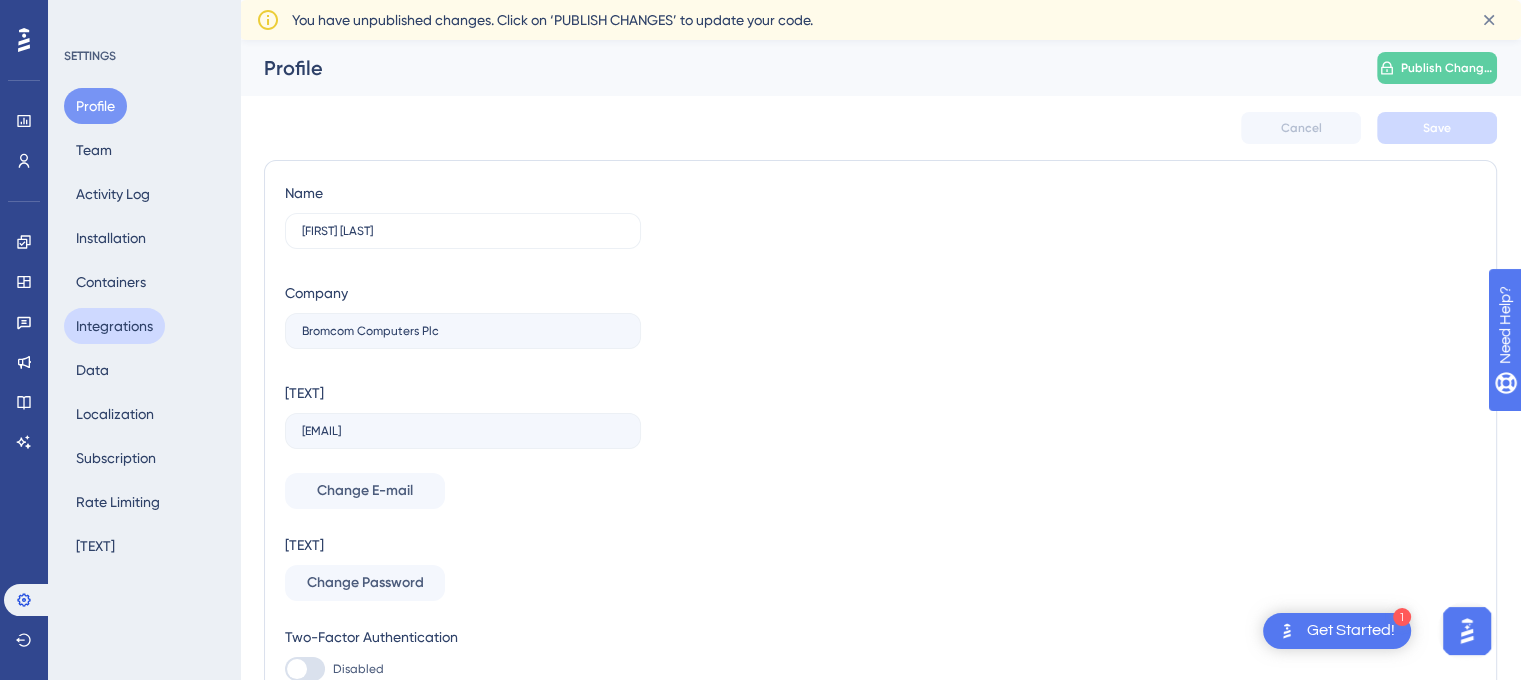 click on "Integrations" at bounding box center (114, 326) 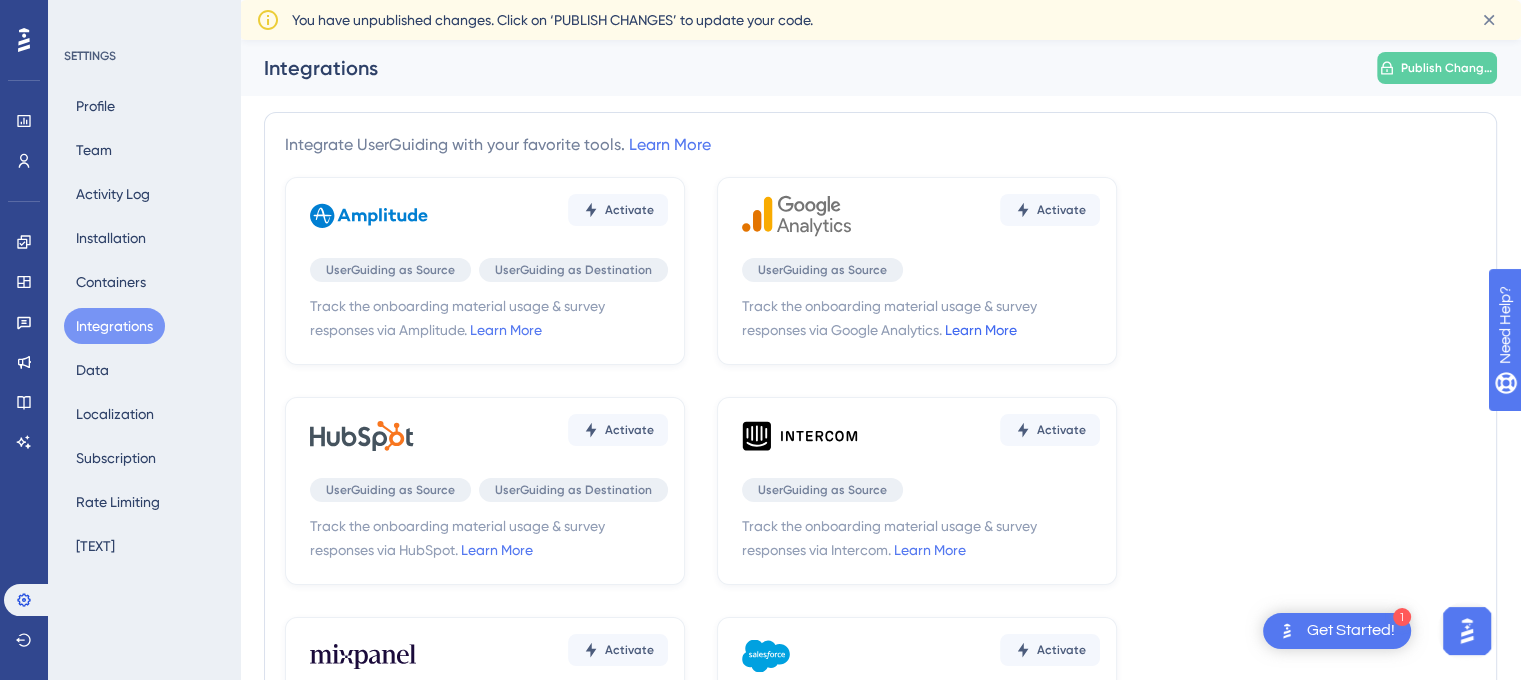 click on "Learn More" at bounding box center (981, 330) 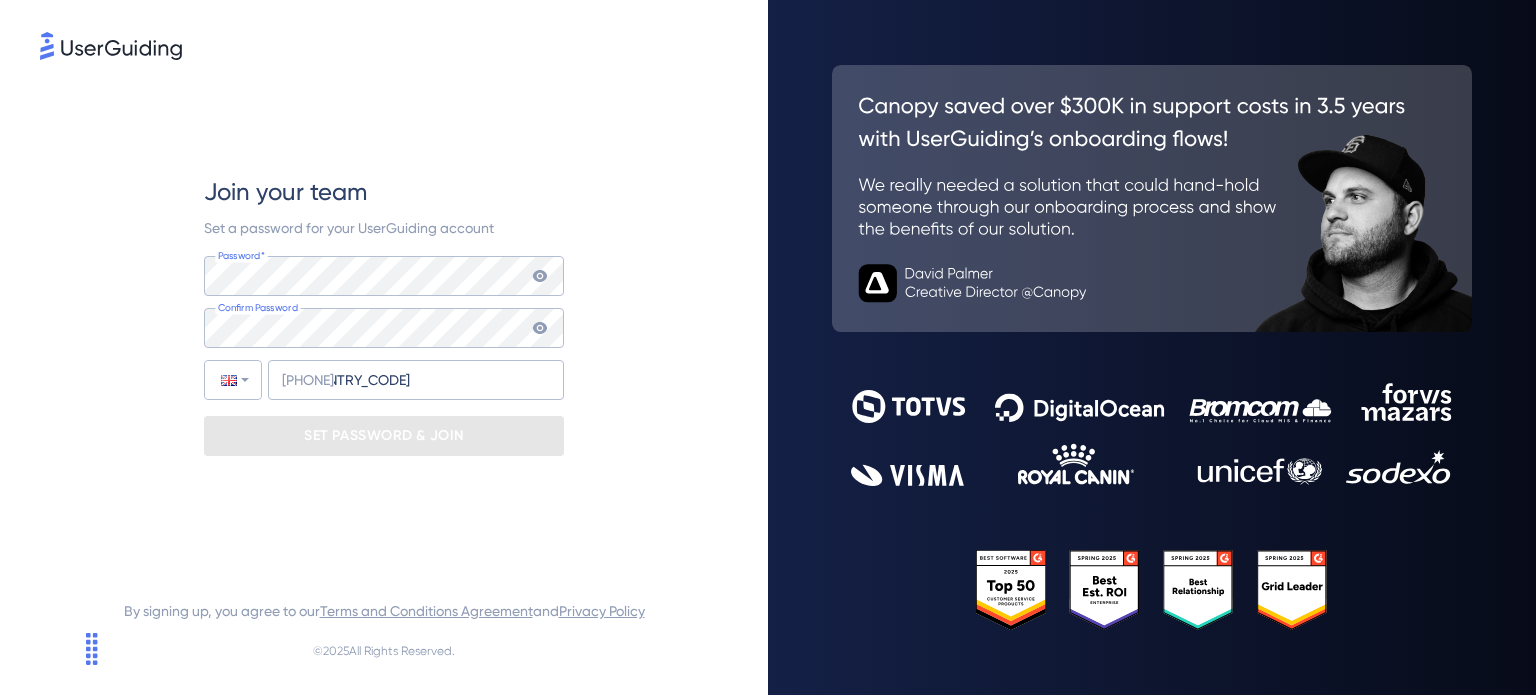 scroll, scrollTop: 0, scrollLeft: 0, axis: both 